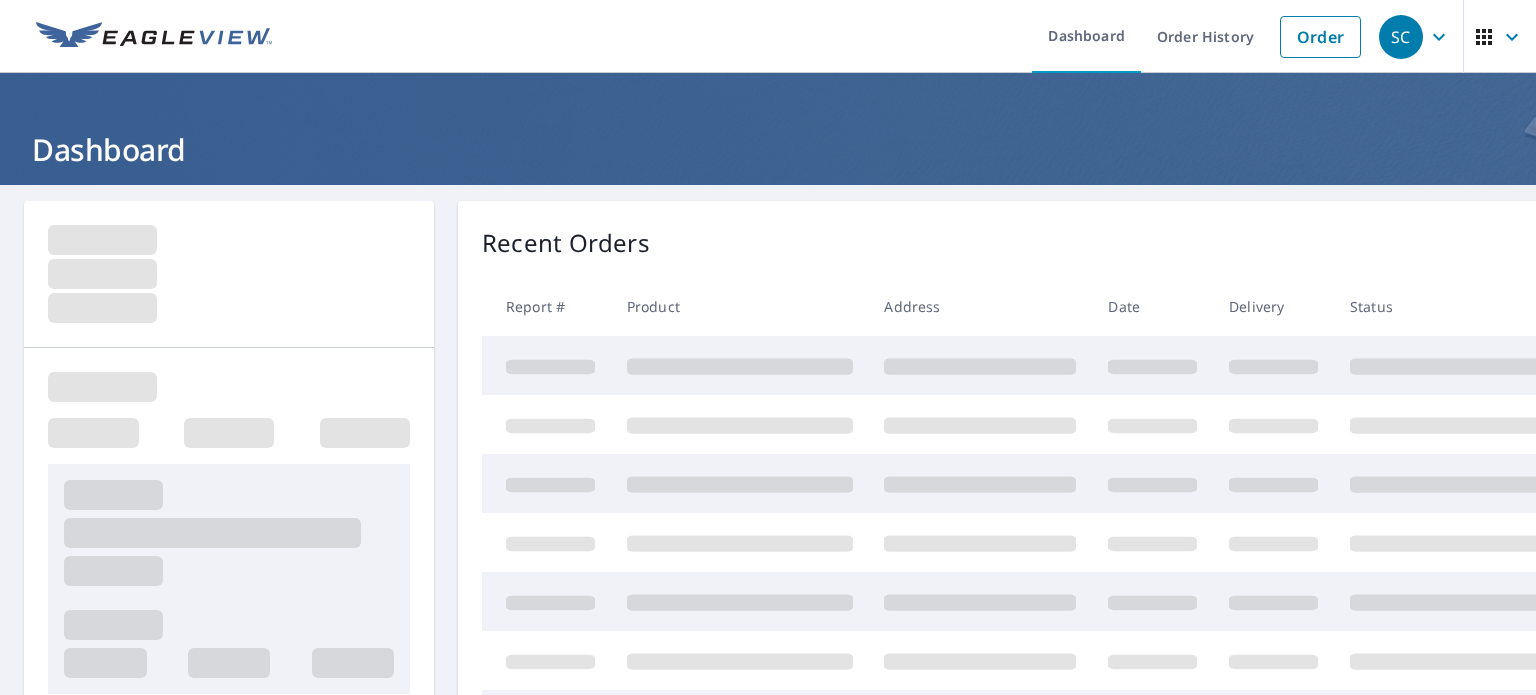 scroll, scrollTop: 0, scrollLeft: 0, axis: both 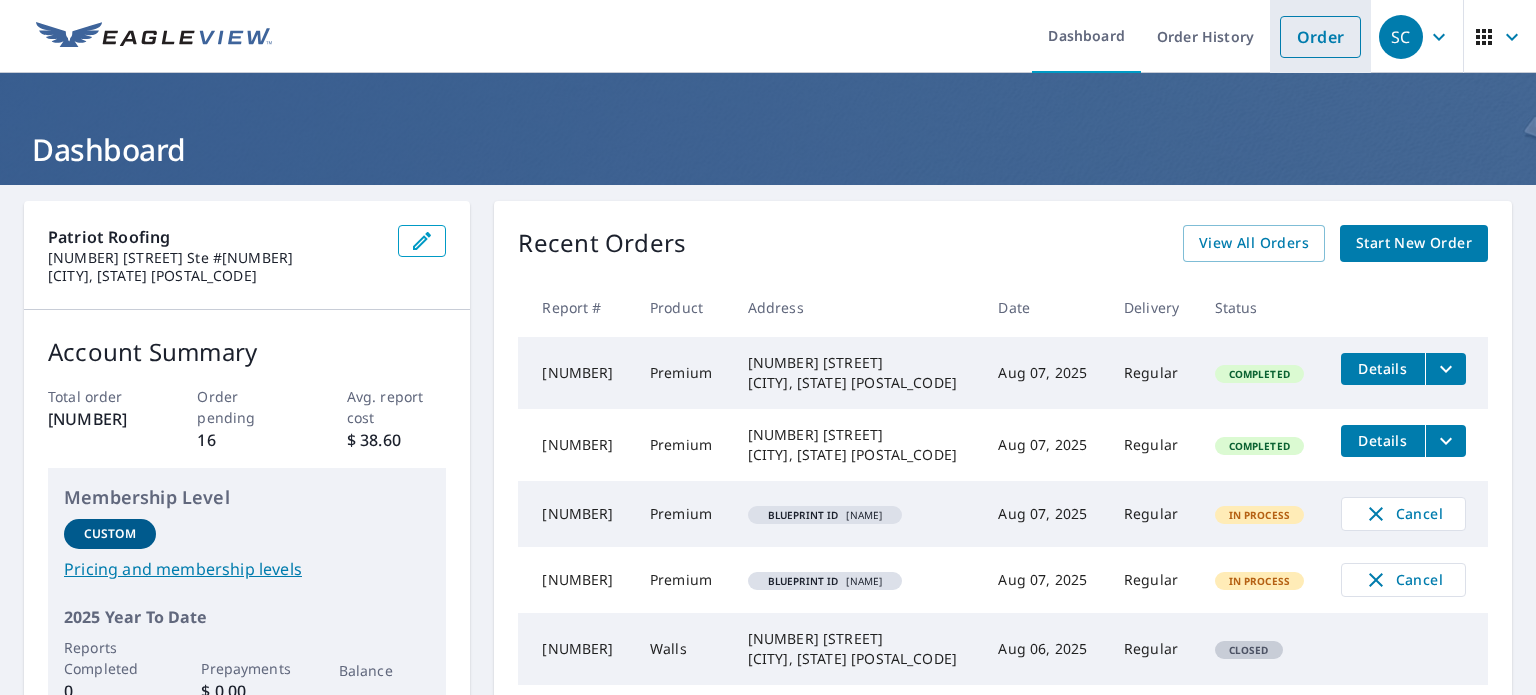 click on "Order" at bounding box center [1320, 37] 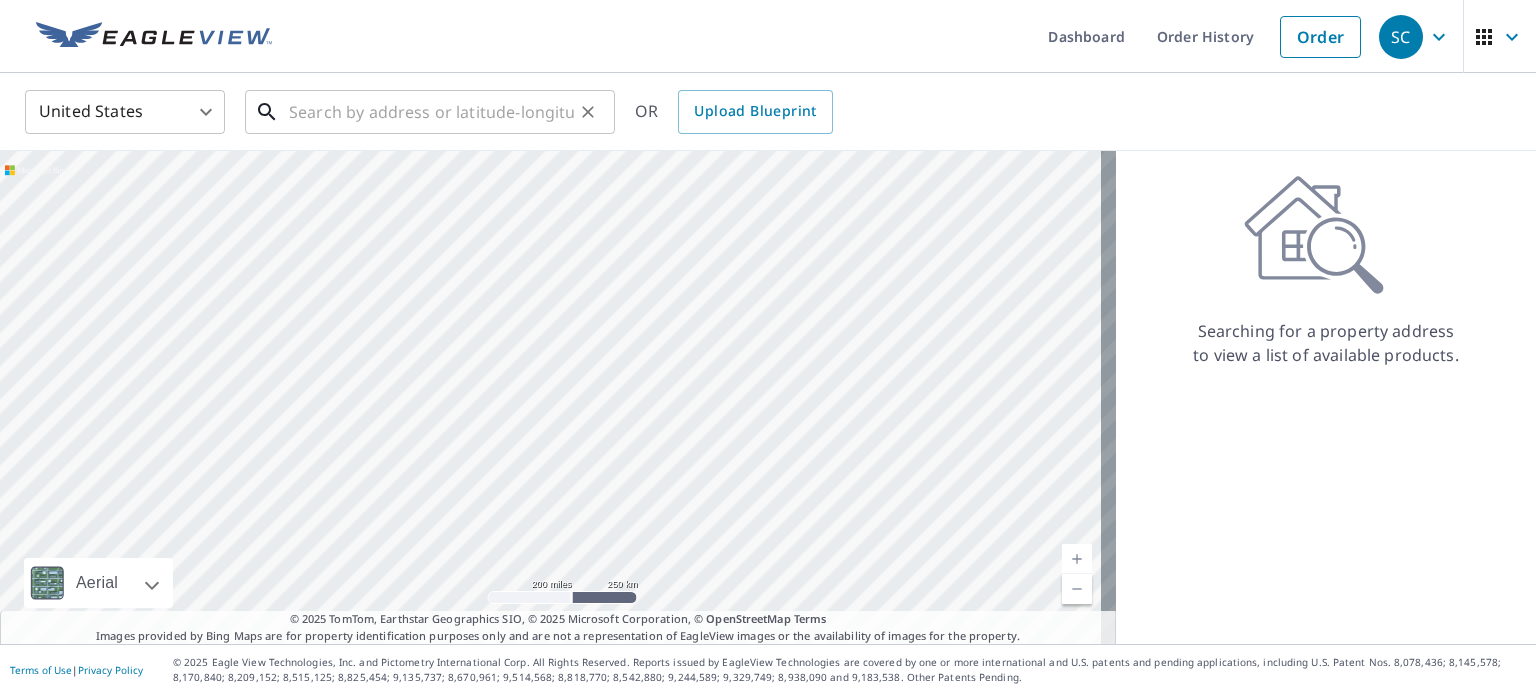 click at bounding box center [431, 112] 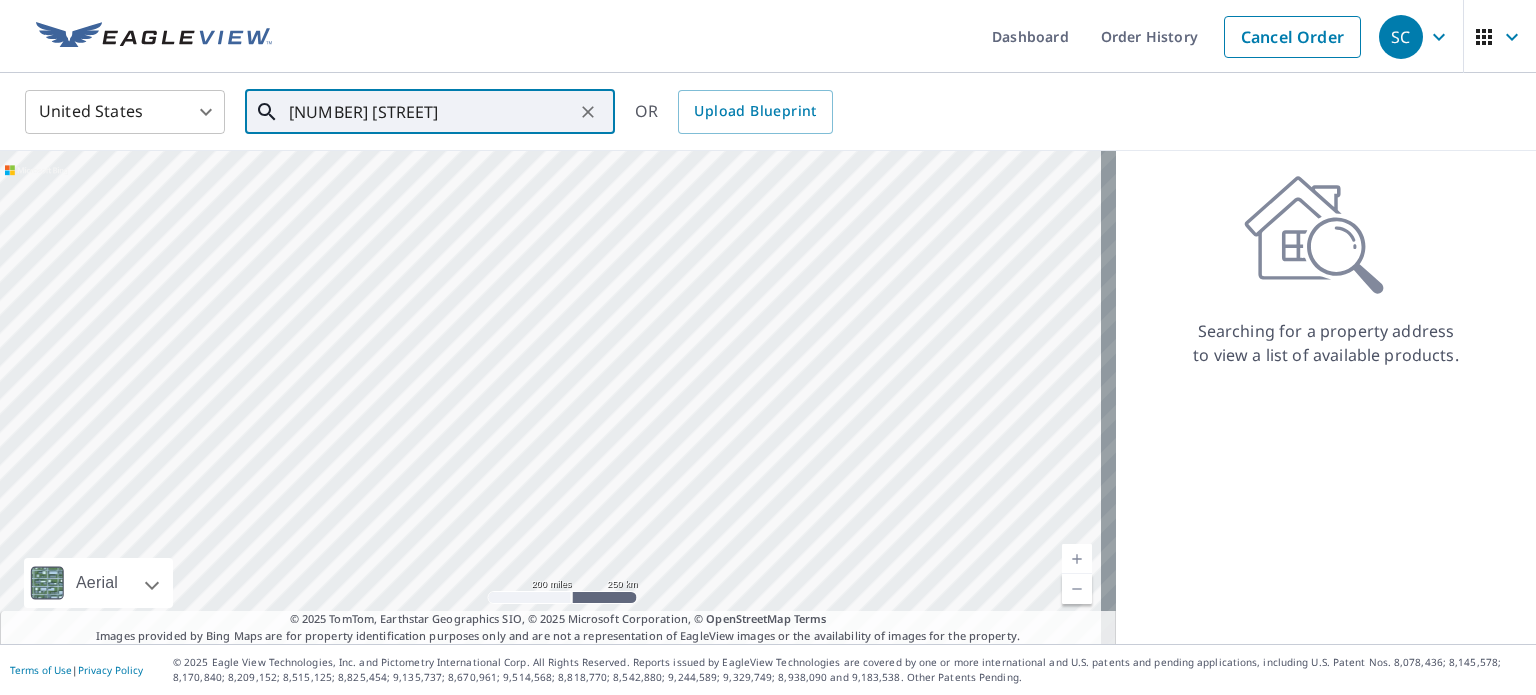 click on "20127 75th" at bounding box center [431, 112] 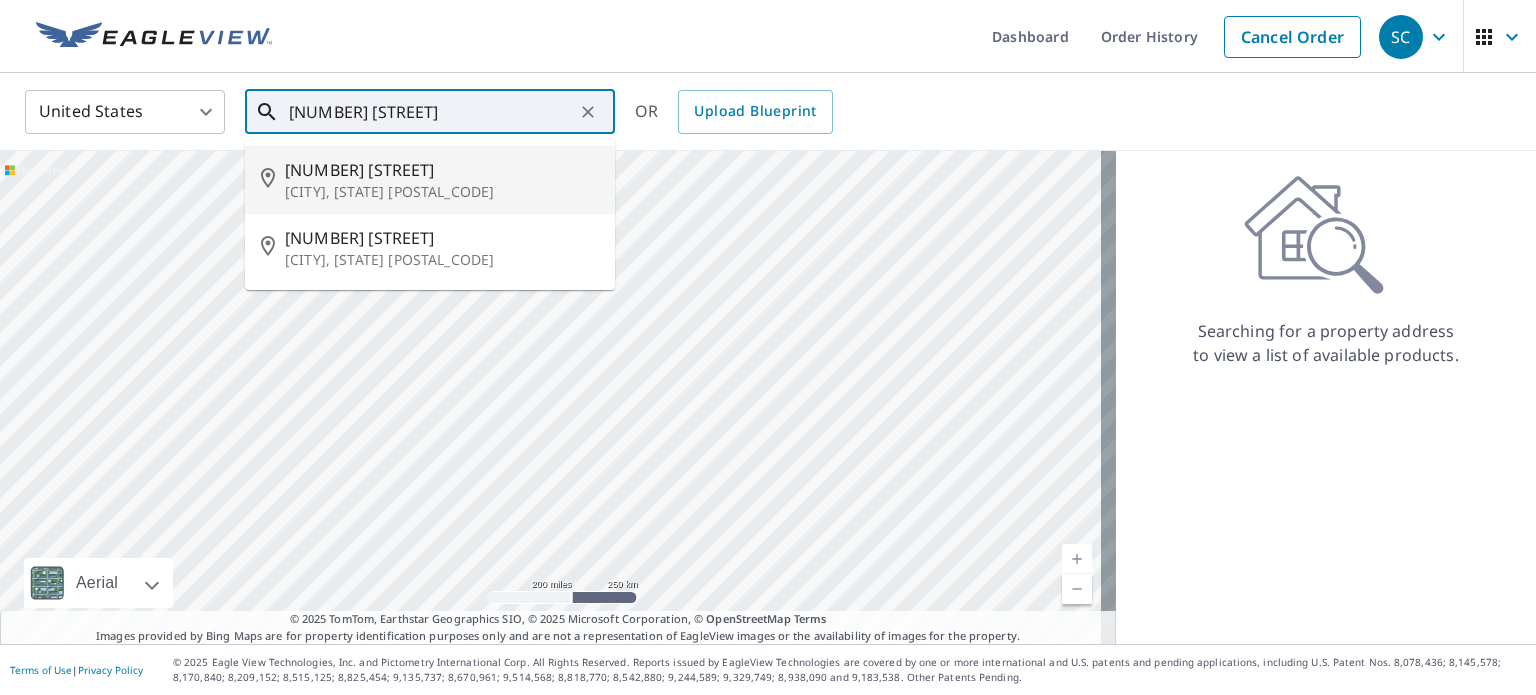 click on "Spanaway, WA 98387" at bounding box center (442, 192) 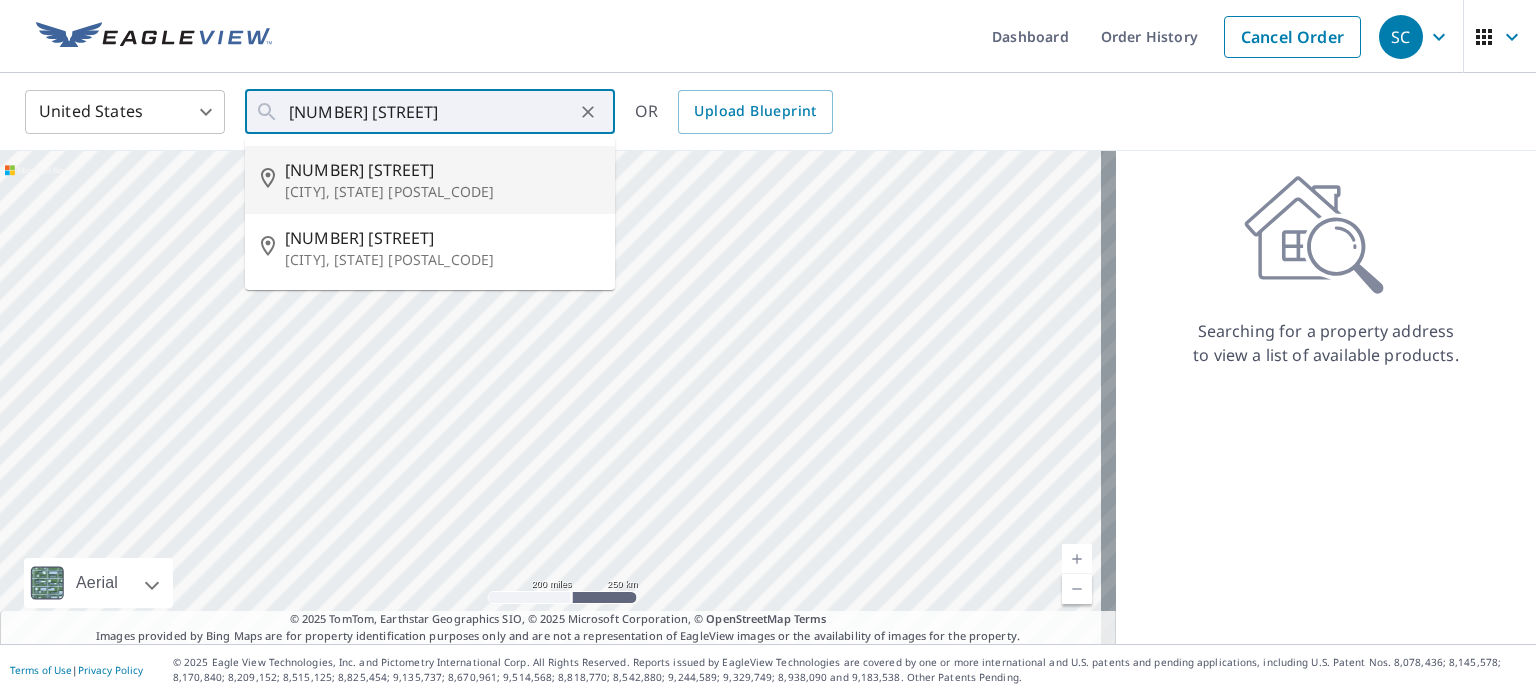 type on "20127 75th Avenue Ct E Spanaway, WA 98387" 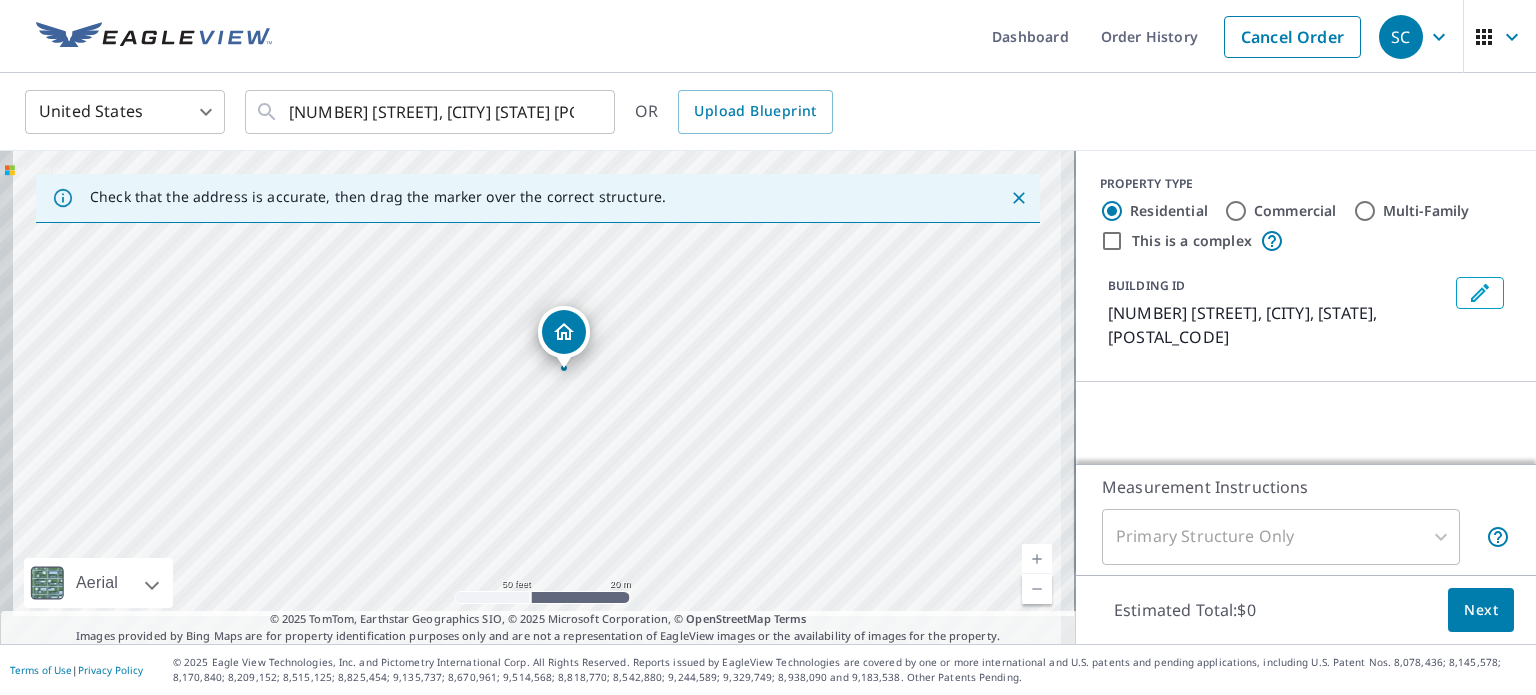 drag, startPoint x: 603, startPoint y: 435, endPoint x: 664, endPoint y: 335, distance: 117.13667 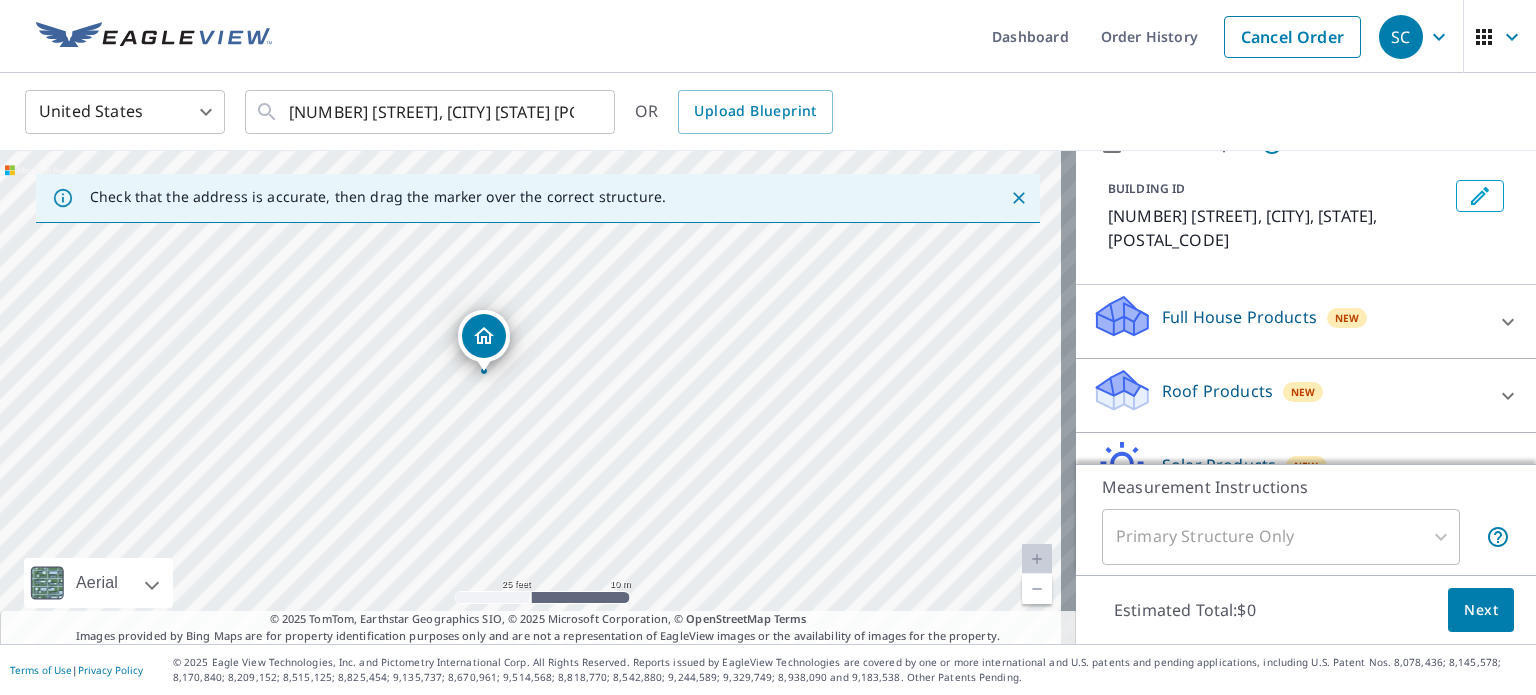 scroll, scrollTop: 200, scrollLeft: 0, axis: vertical 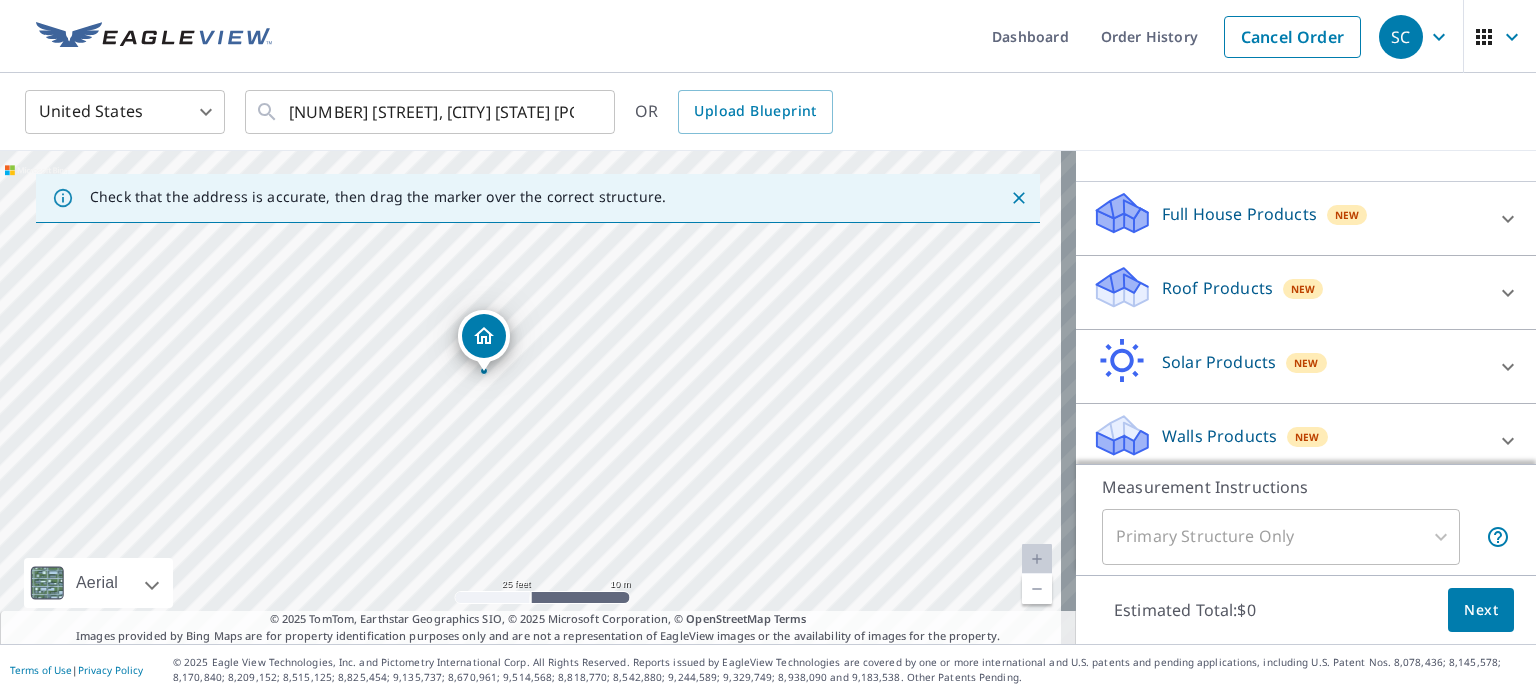 click on "Roof Products" at bounding box center [1217, 288] 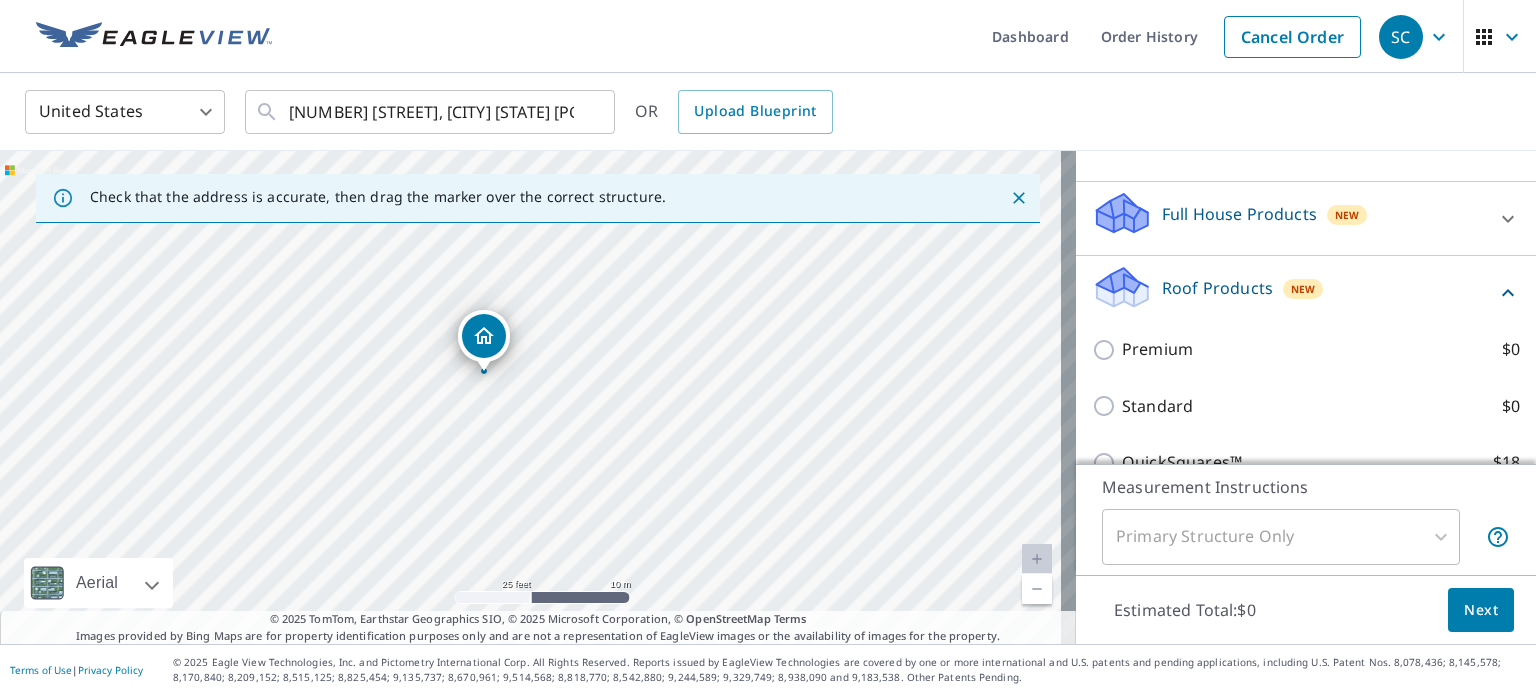 click on "Premium $0" at bounding box center (1306, 349) 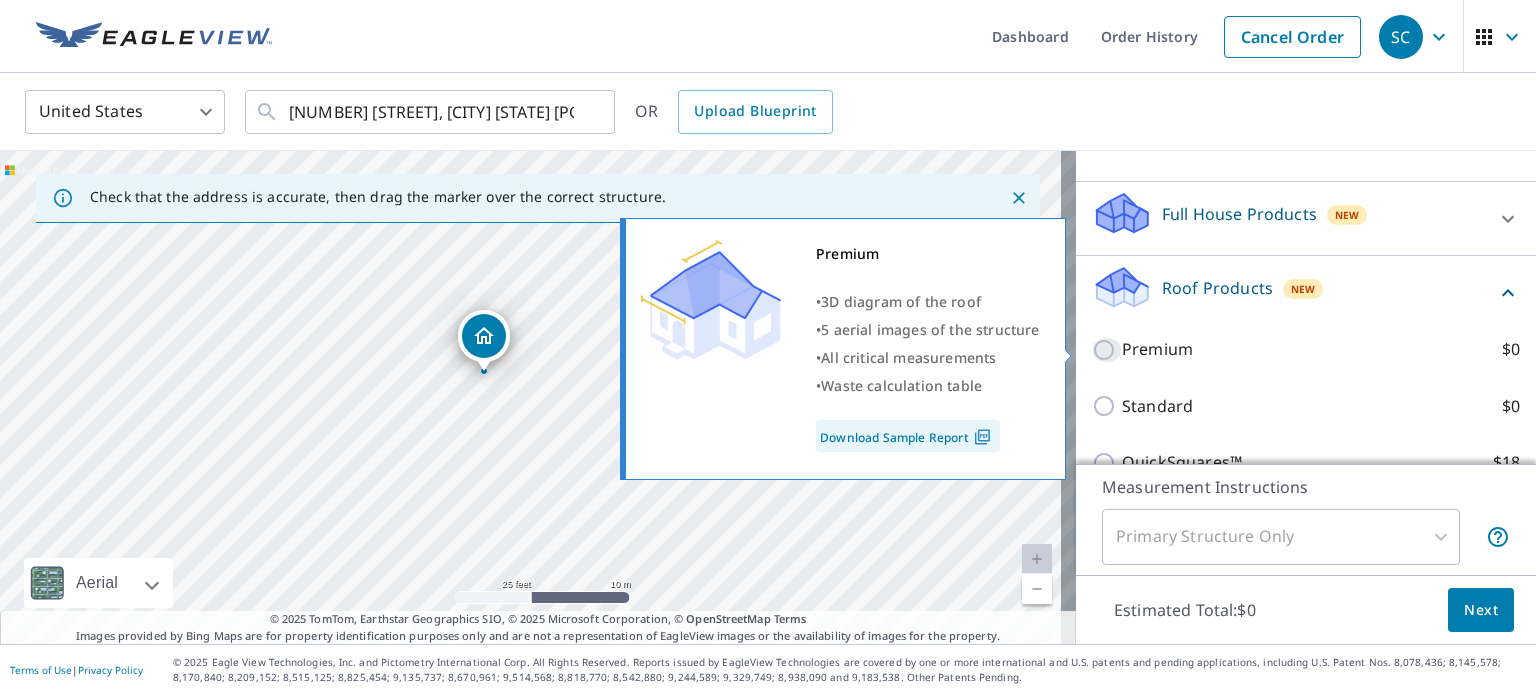 click on "Premium $0" at bounding box center (1107, 350) 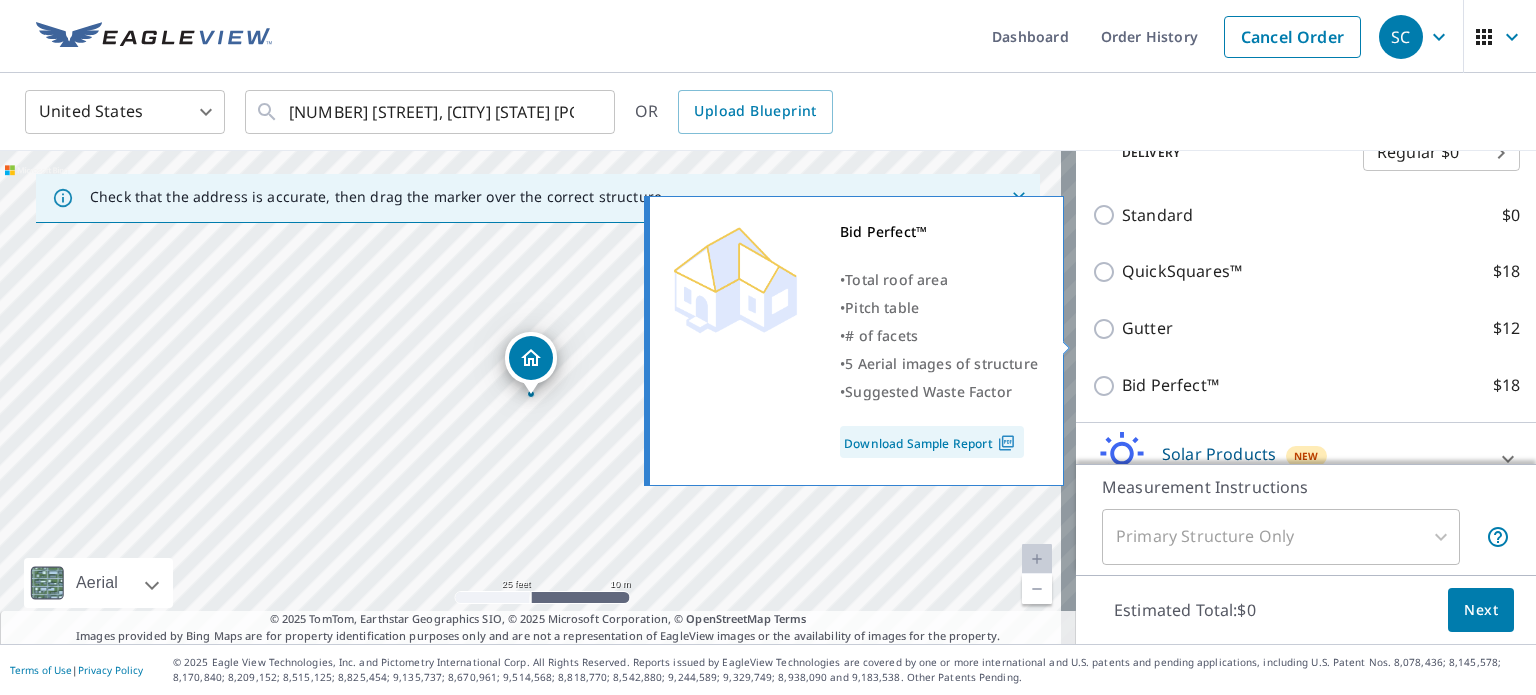scroll, scrollTop: 500, scrollLeft: 0, axis: vertical 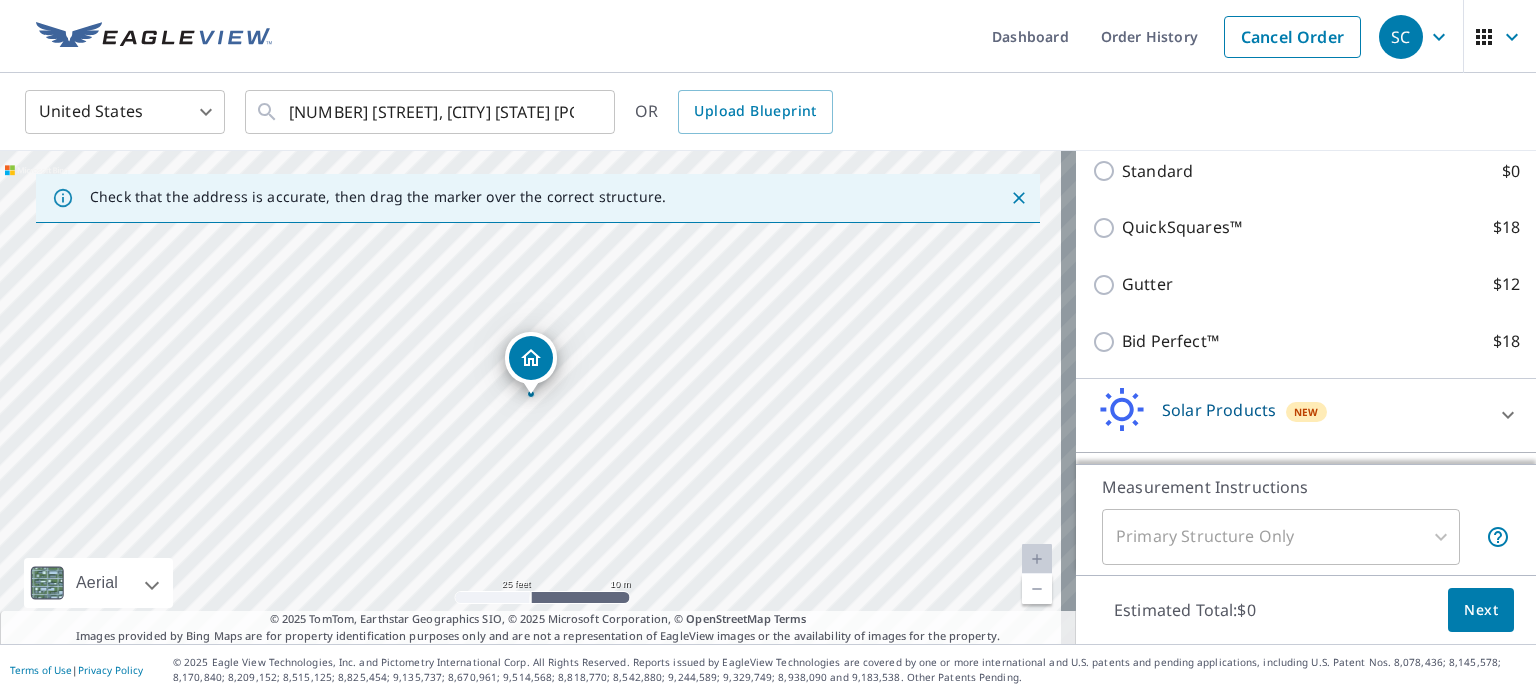 click on "Next" at bounding box center (1481, 610) 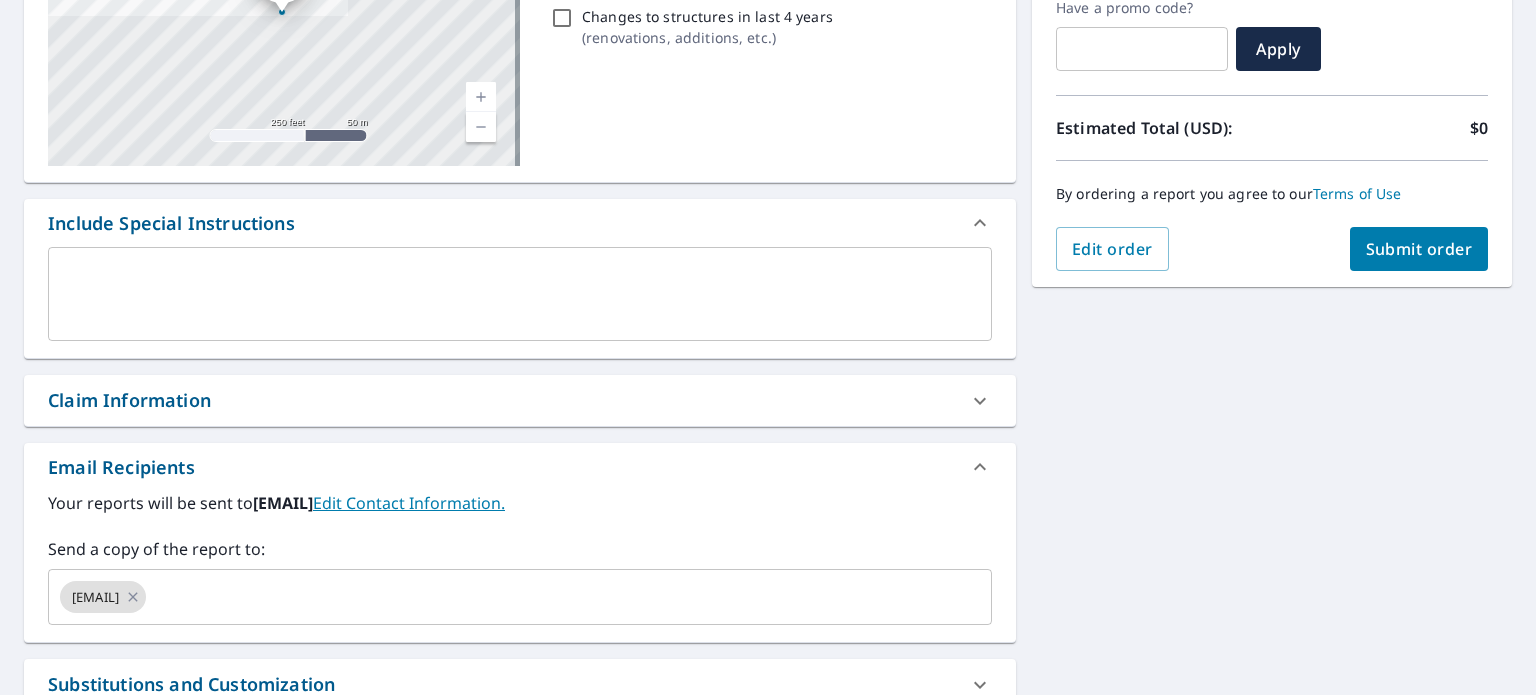 scroll, scrollTop: 400, scrollLeft: 0, axis: vertical 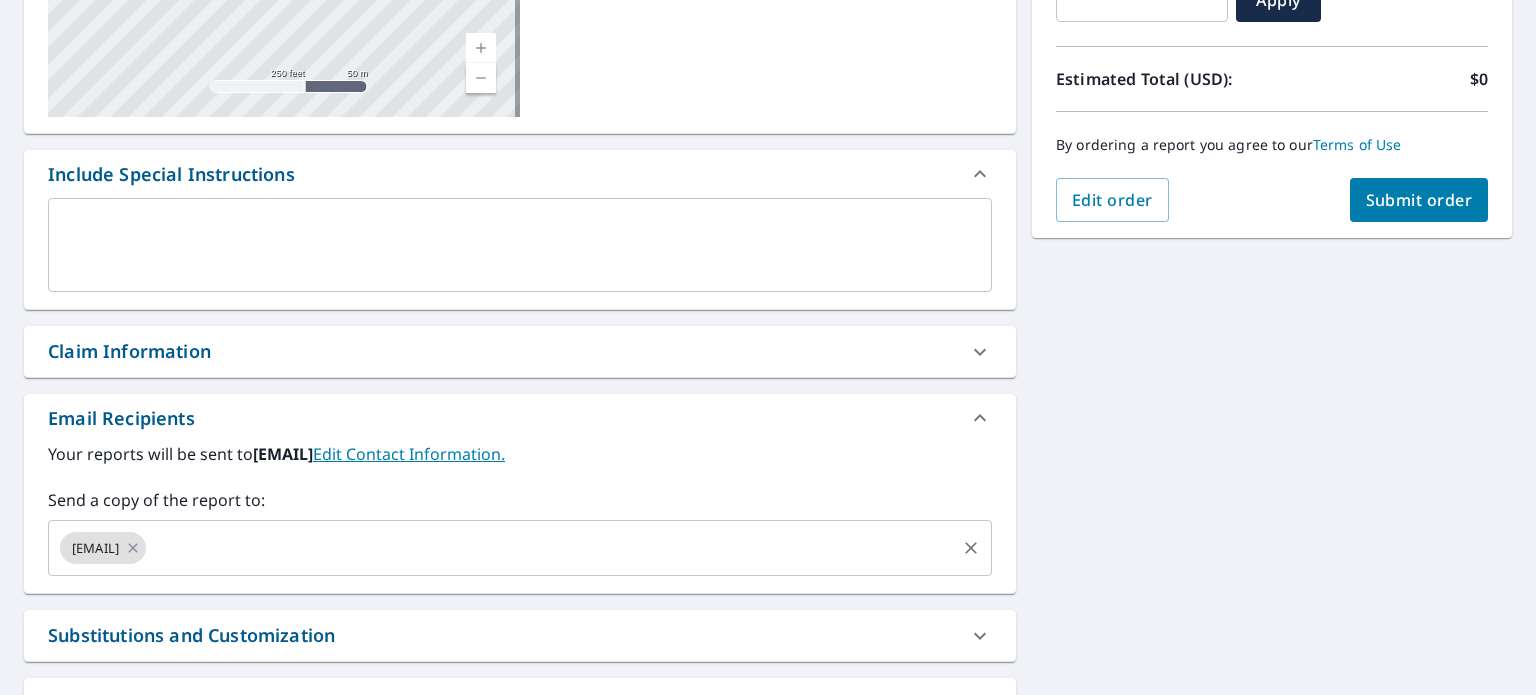 click on "kraig@patriotroofing.biz" at bounding box center [103, 548] 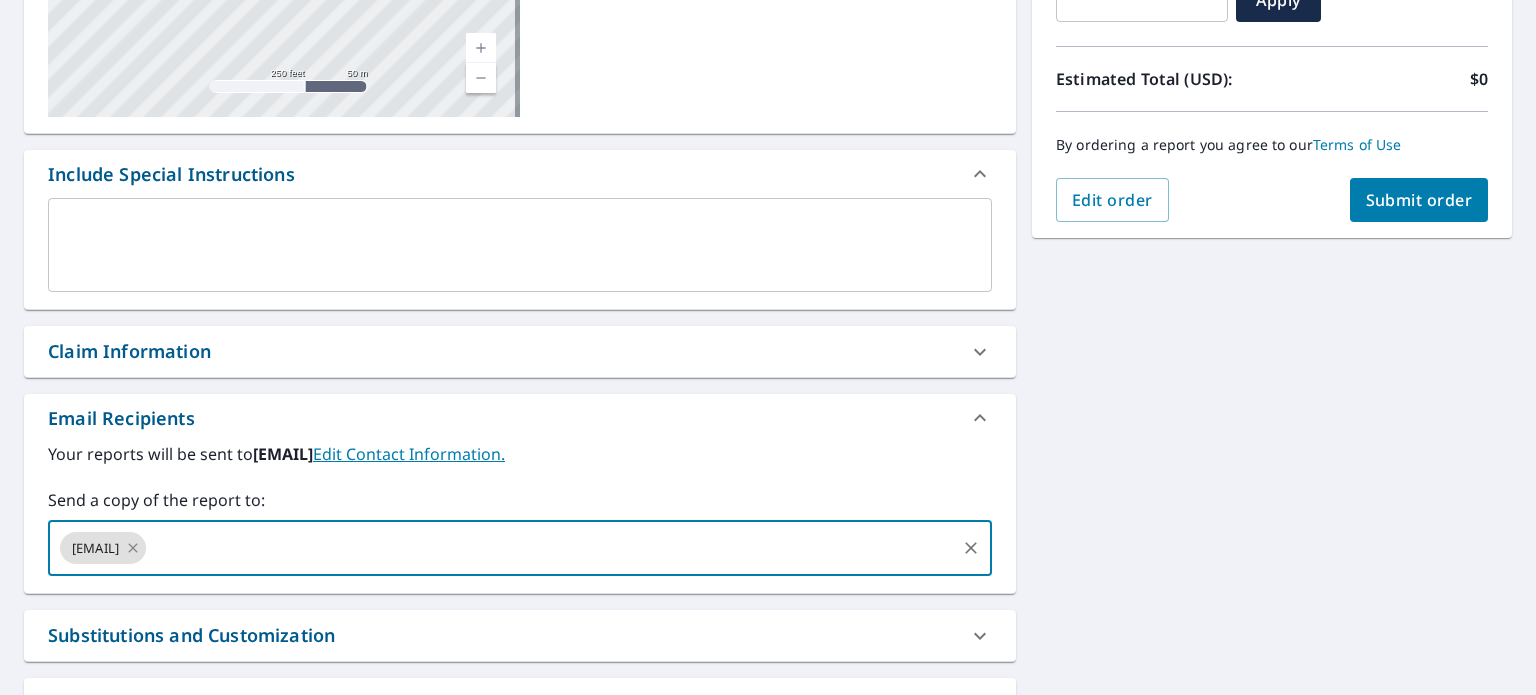 click 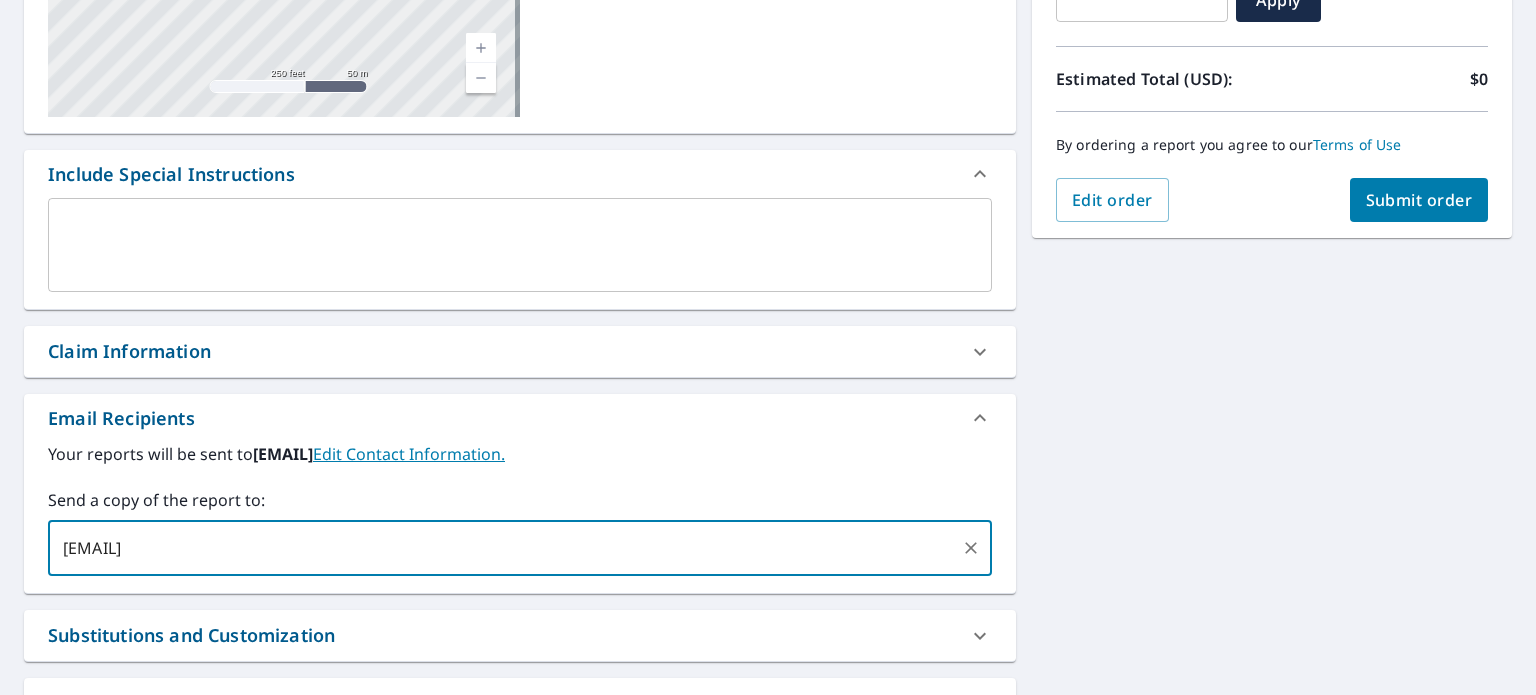 type on "Luis@patriotroofing.biz" 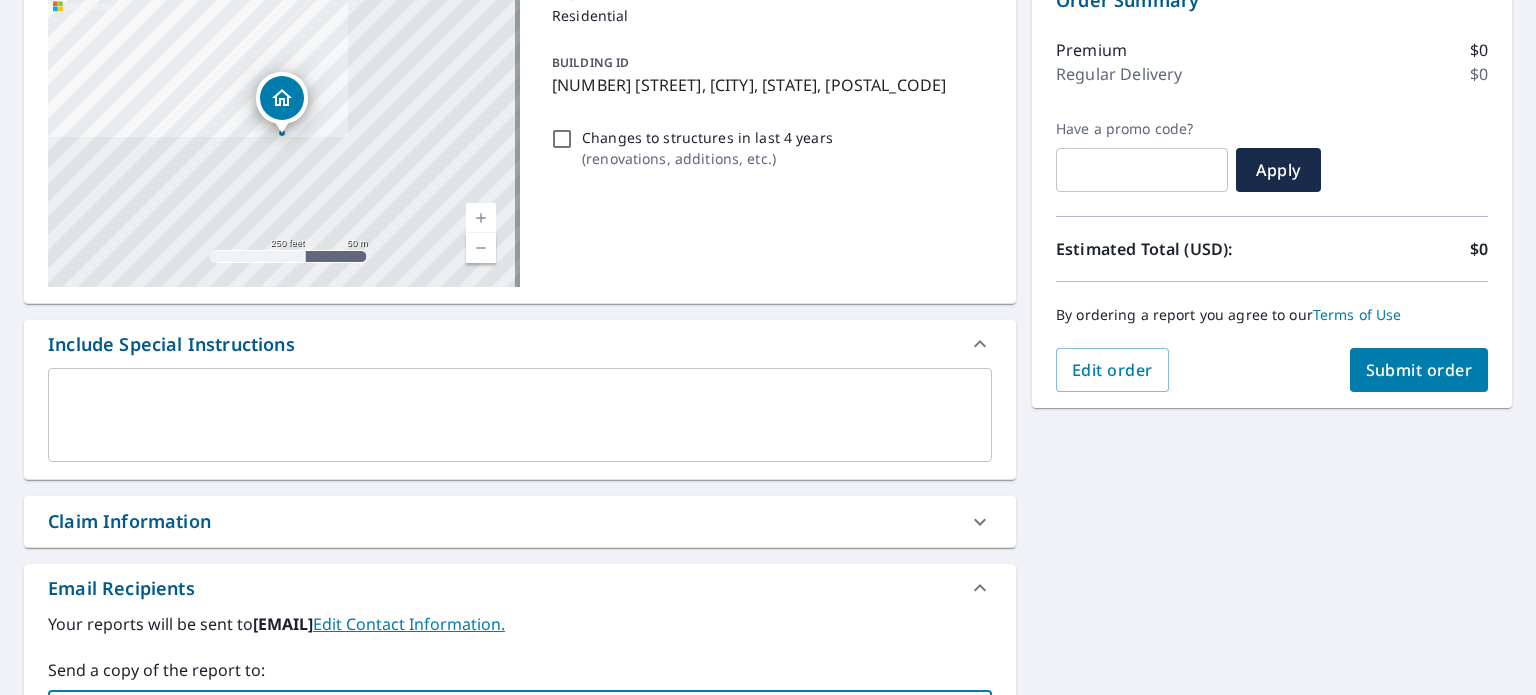 scroll, scrollTop: 0, scrollLeft: 0, axis: both 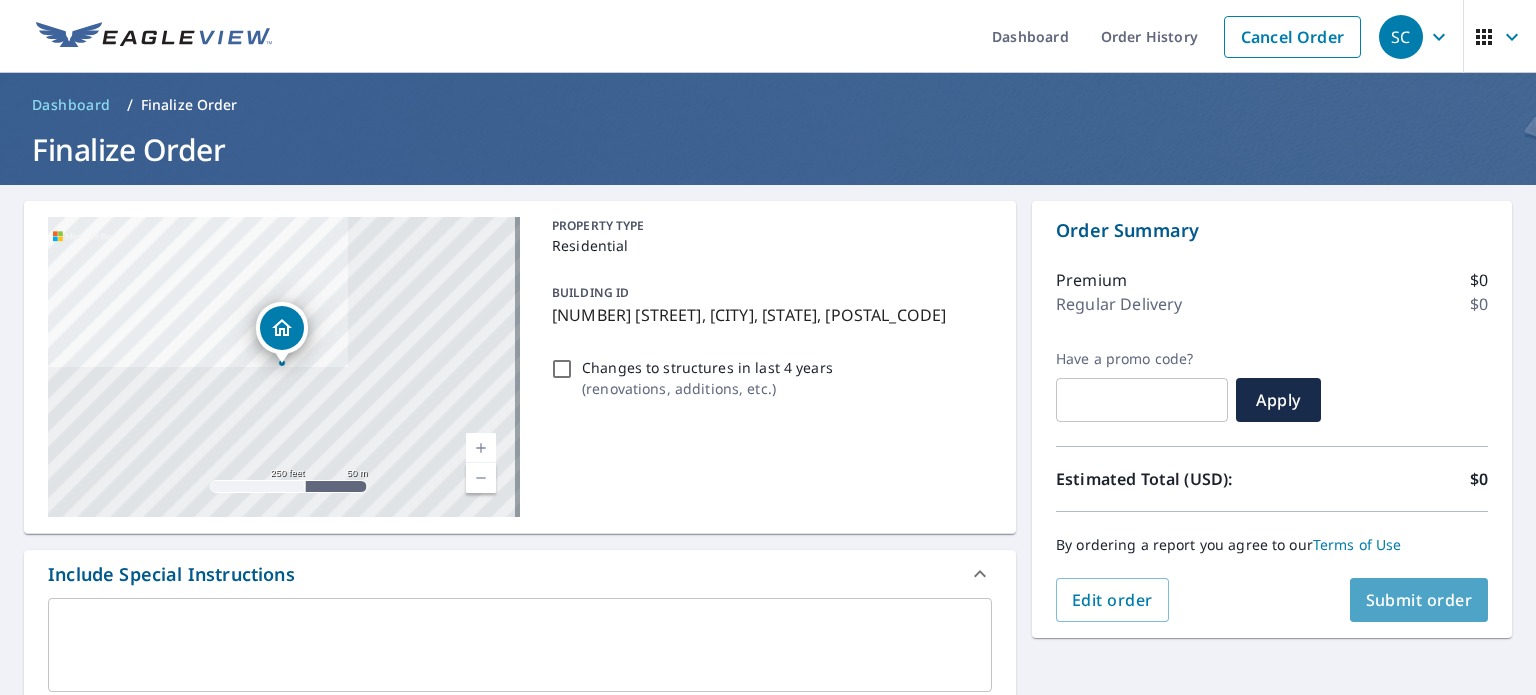click on "Submit order" at bounding box center (1419, 600) 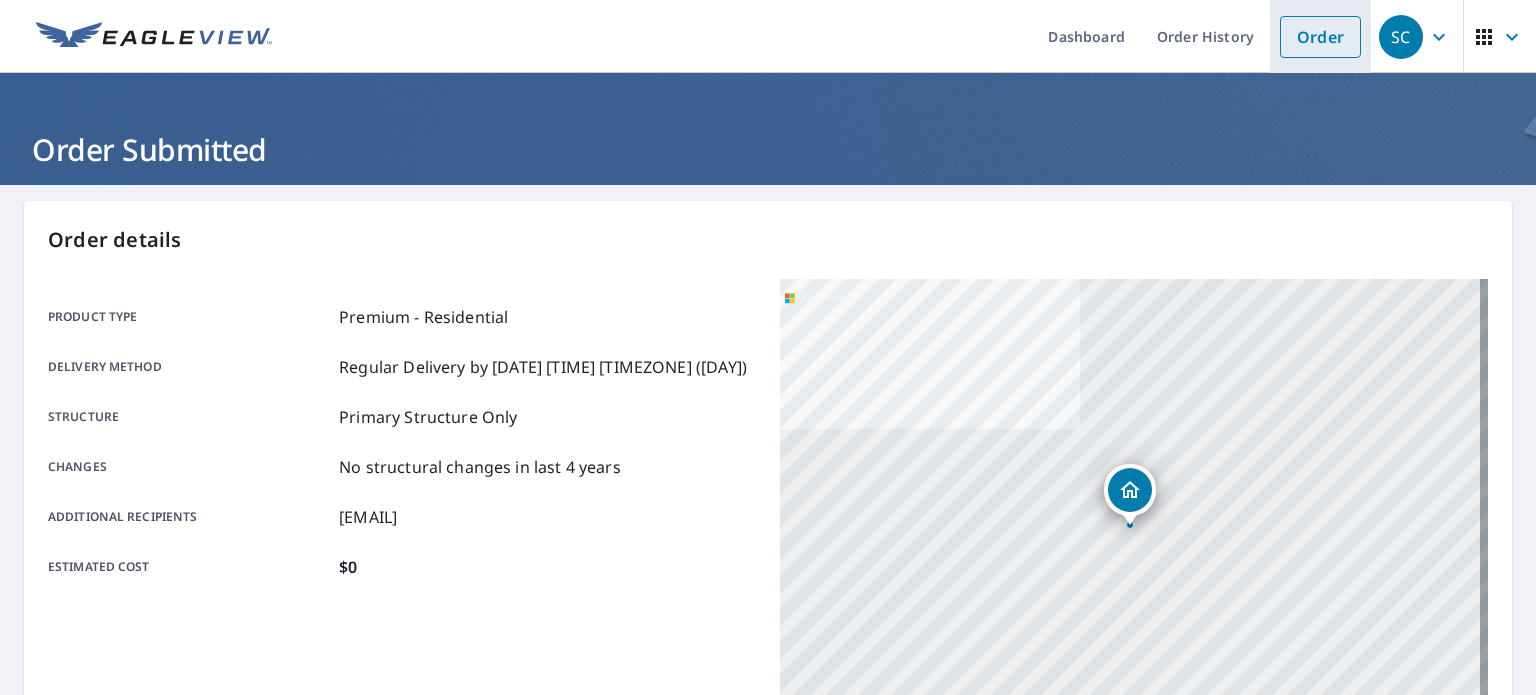 click on "Order" at bounding box center [1320, 37] 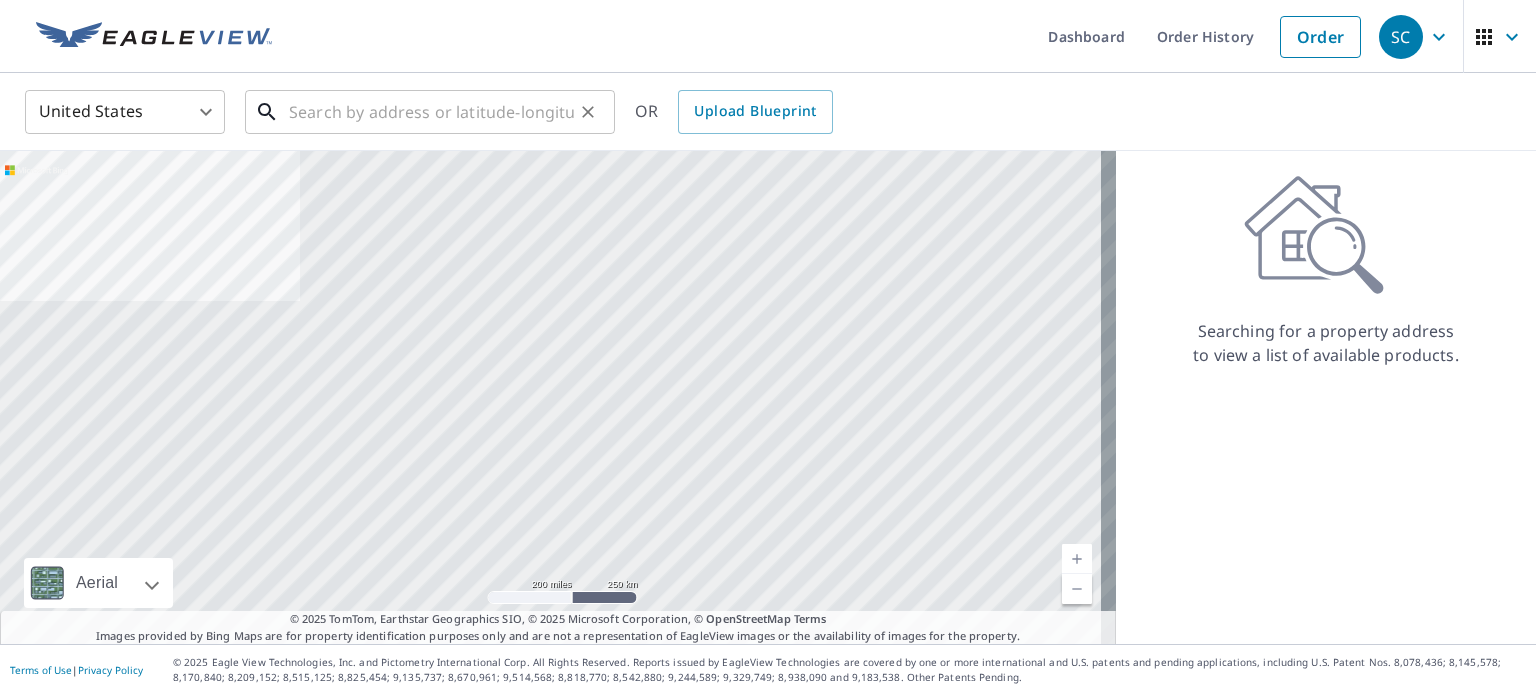 click at bounding box center (431, 112) 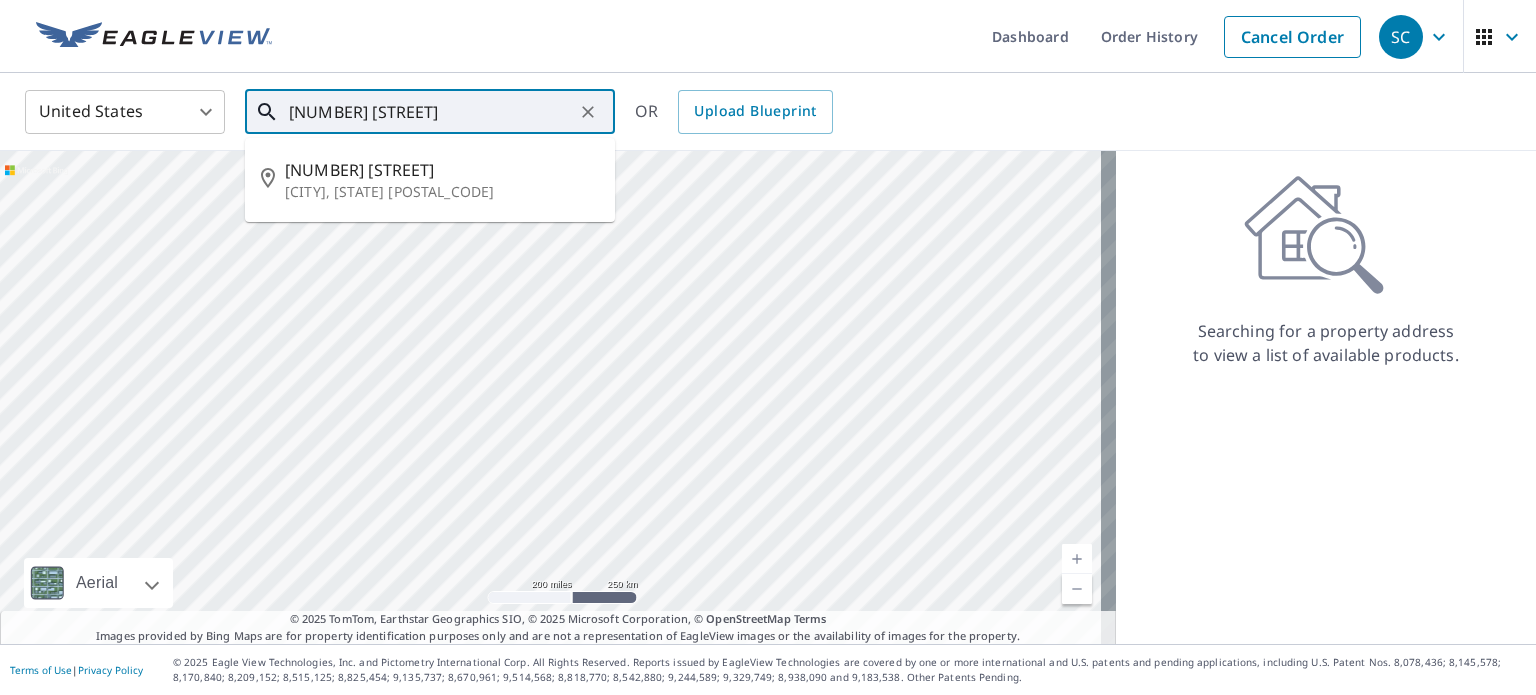 click on "13211 se 18" at bounding box center (431, 112) 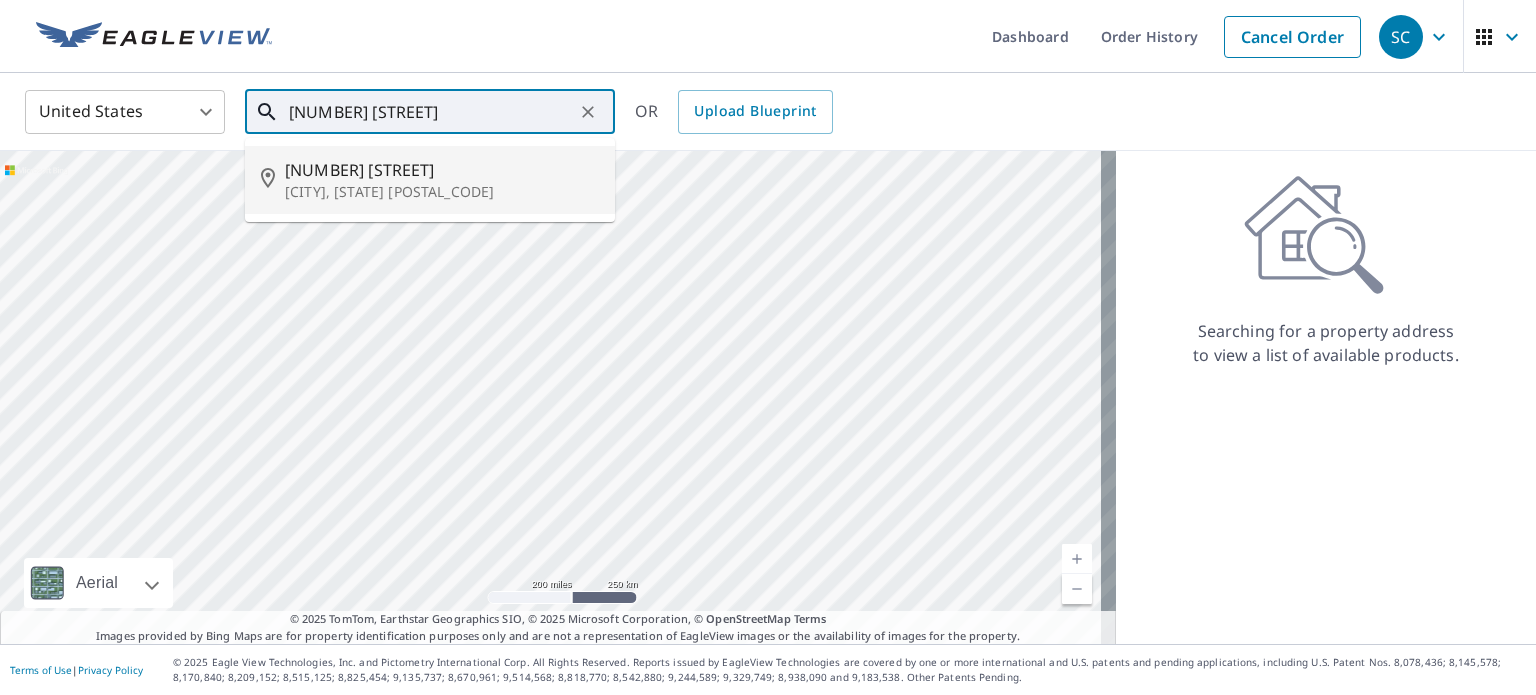 click on "Renton, WA 98058" at bounding box center [442, 192] 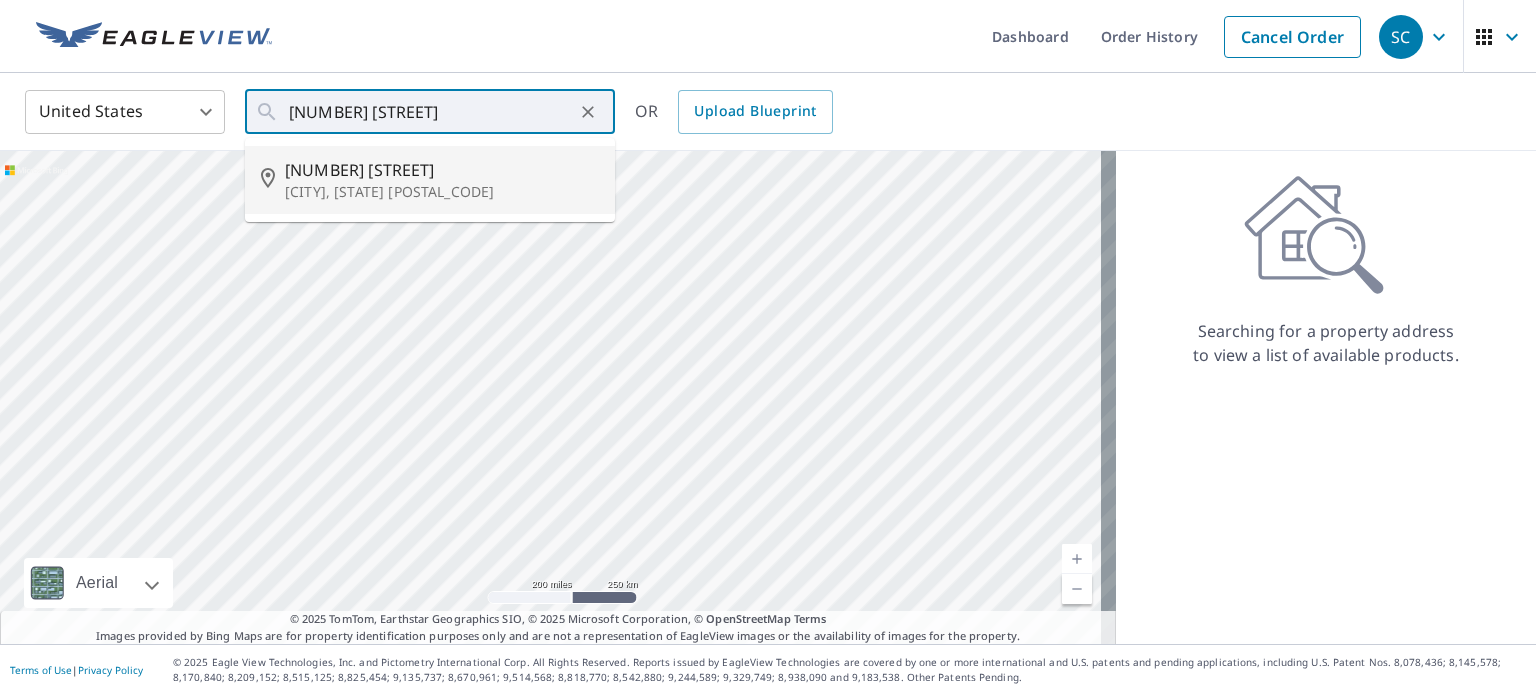type on "13211 Se 189th Pl Renton, WA 98058" 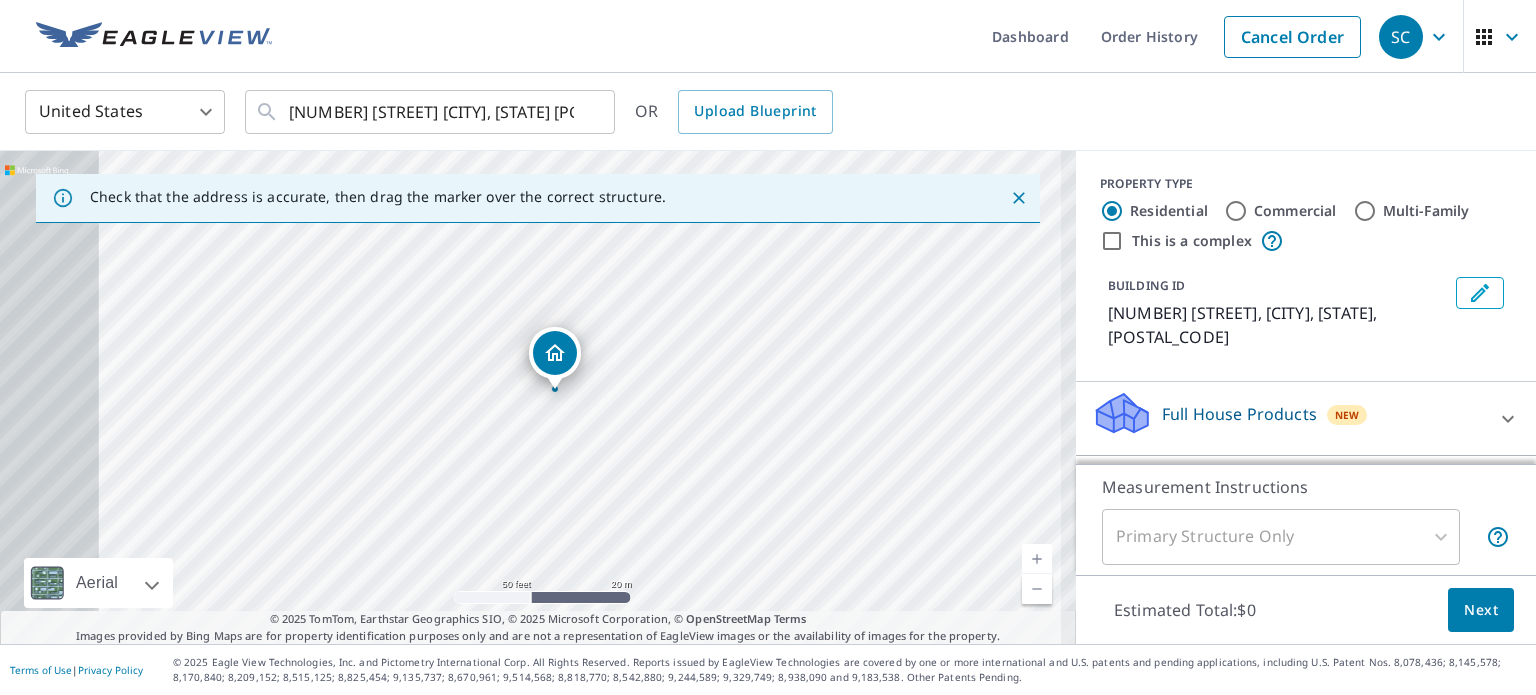 drag, startPoint x: 467, startPoint y: 361, endPoint x: 674, endPoint y: 342, distance: 207.87015 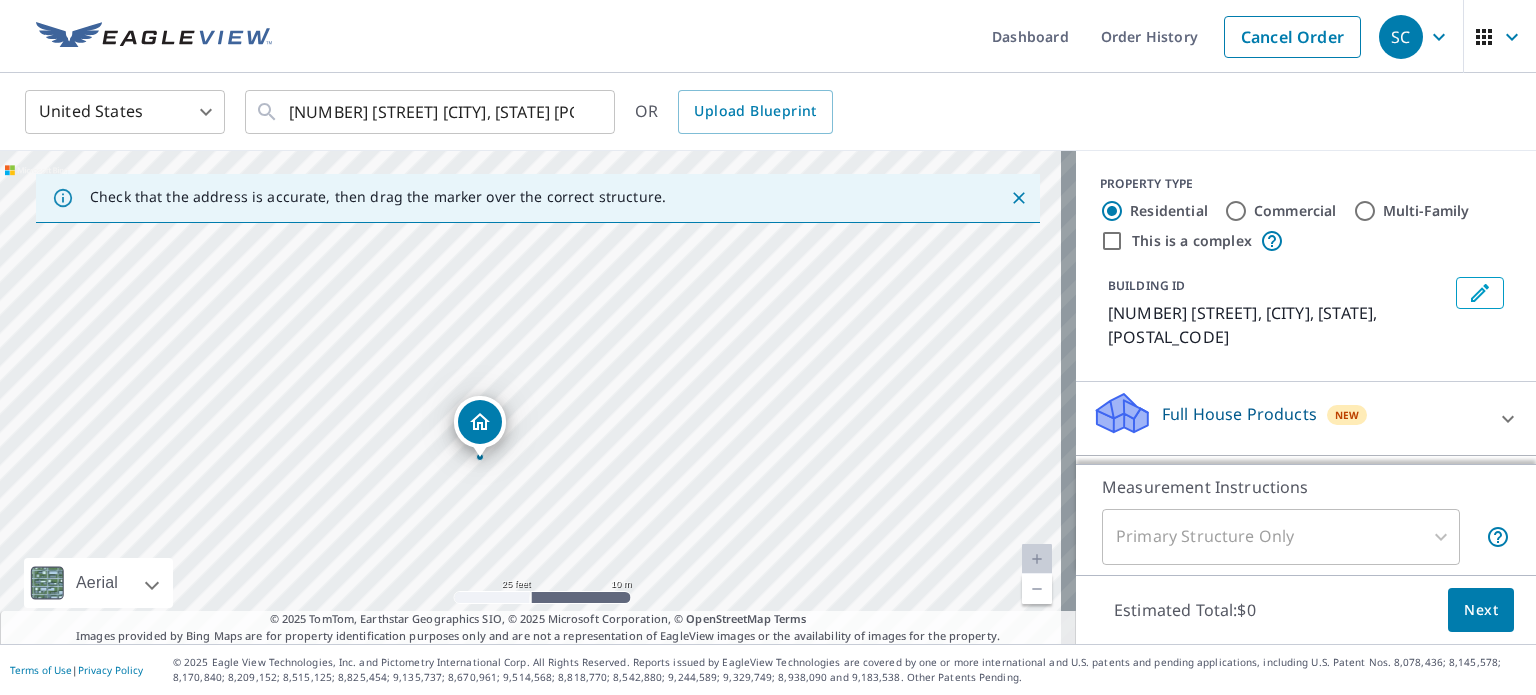 drag, startPoint x: 597, startPoint y: 347, endPoint x: 564, endPoint y: 440, distance: 98.681305 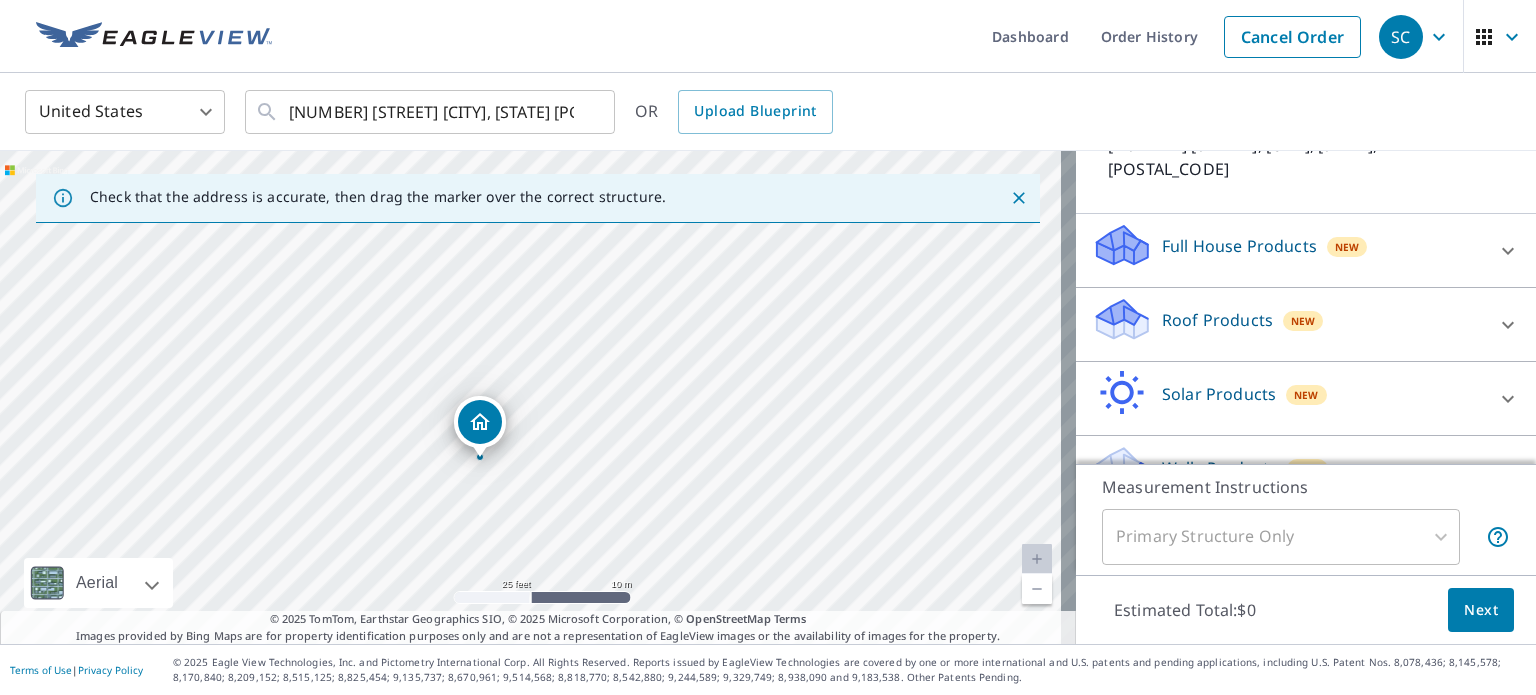 scroll, scrollTop: 188, scrollLeft: 0, axis: vertical 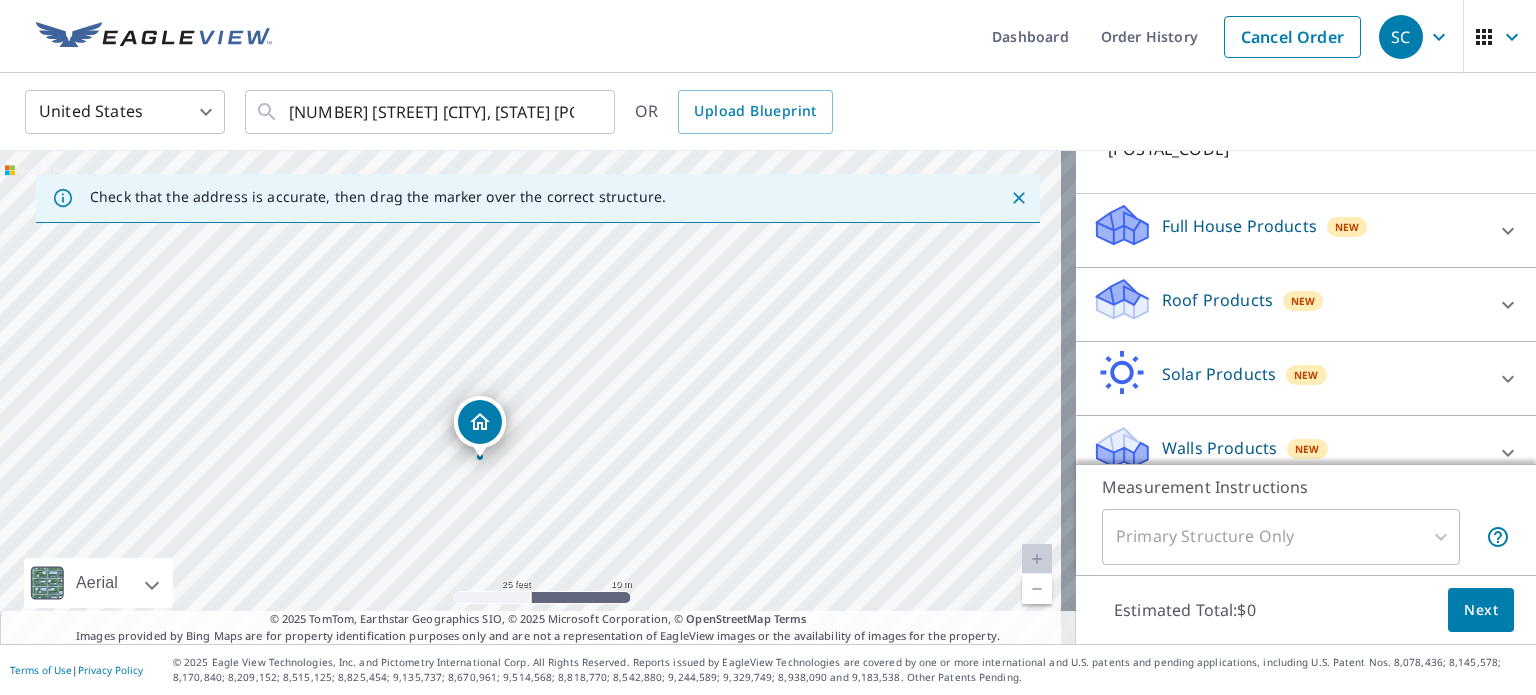 click on "Roof Products New" at bounding box center (1288, 304) 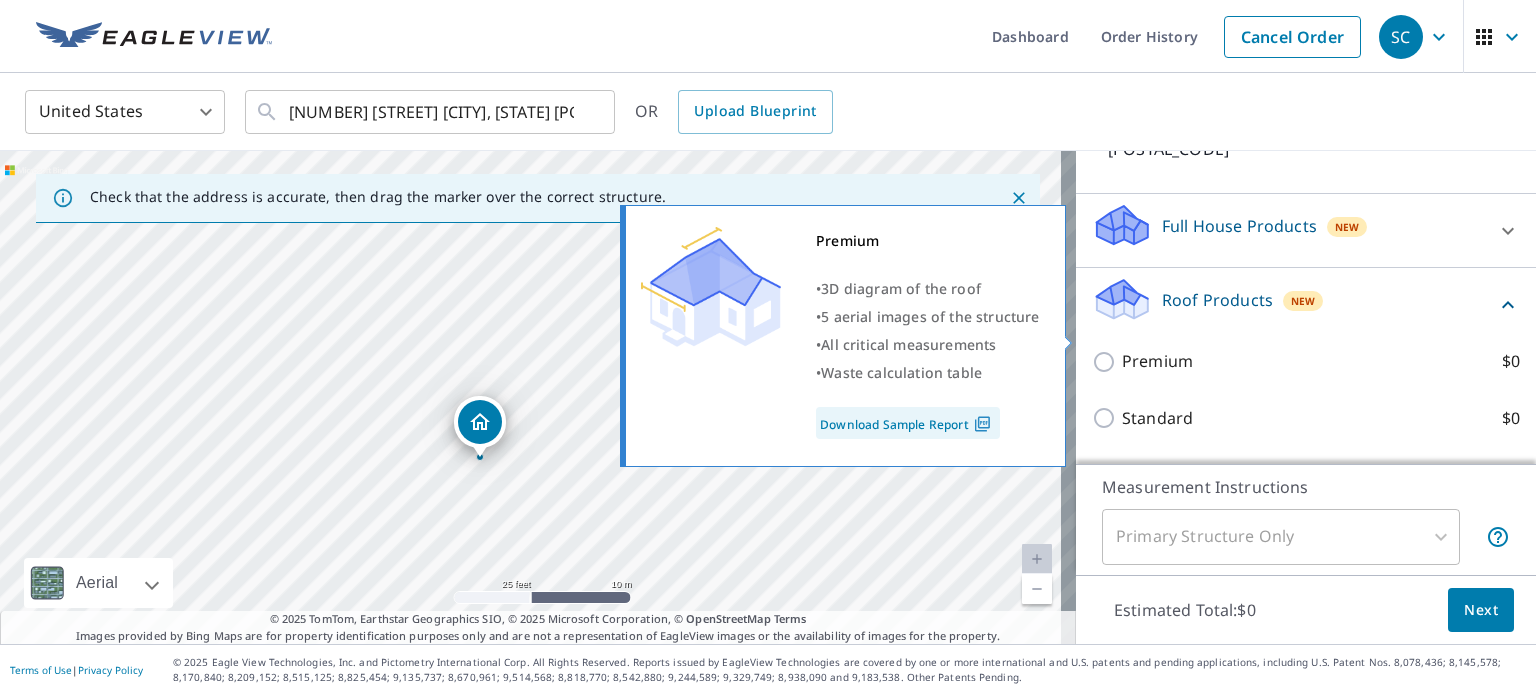 click on "Premium" at bounding box center [1157, 361] 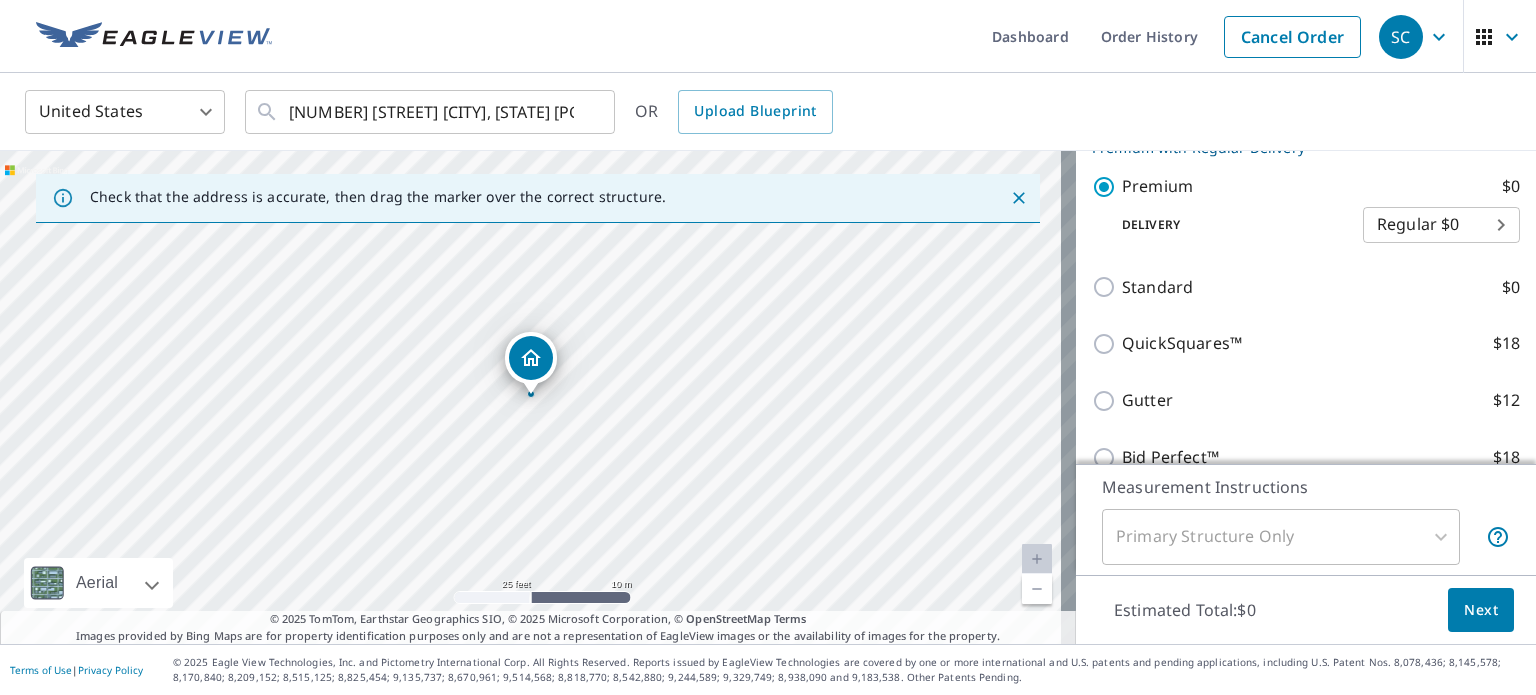 scroll, scrollTop: 388, scrollLeft: 0, axis: vertical 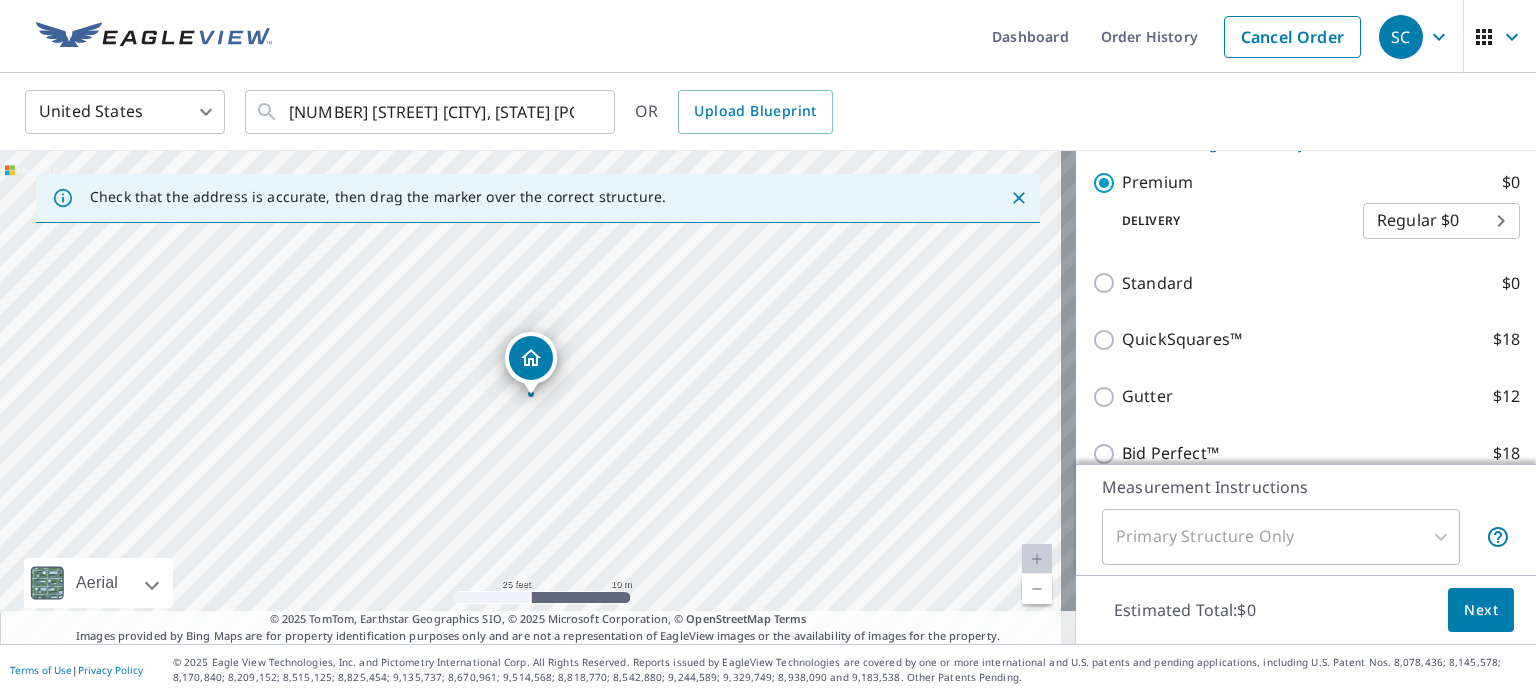 click on "Next" at bounding box center (1481, 610) 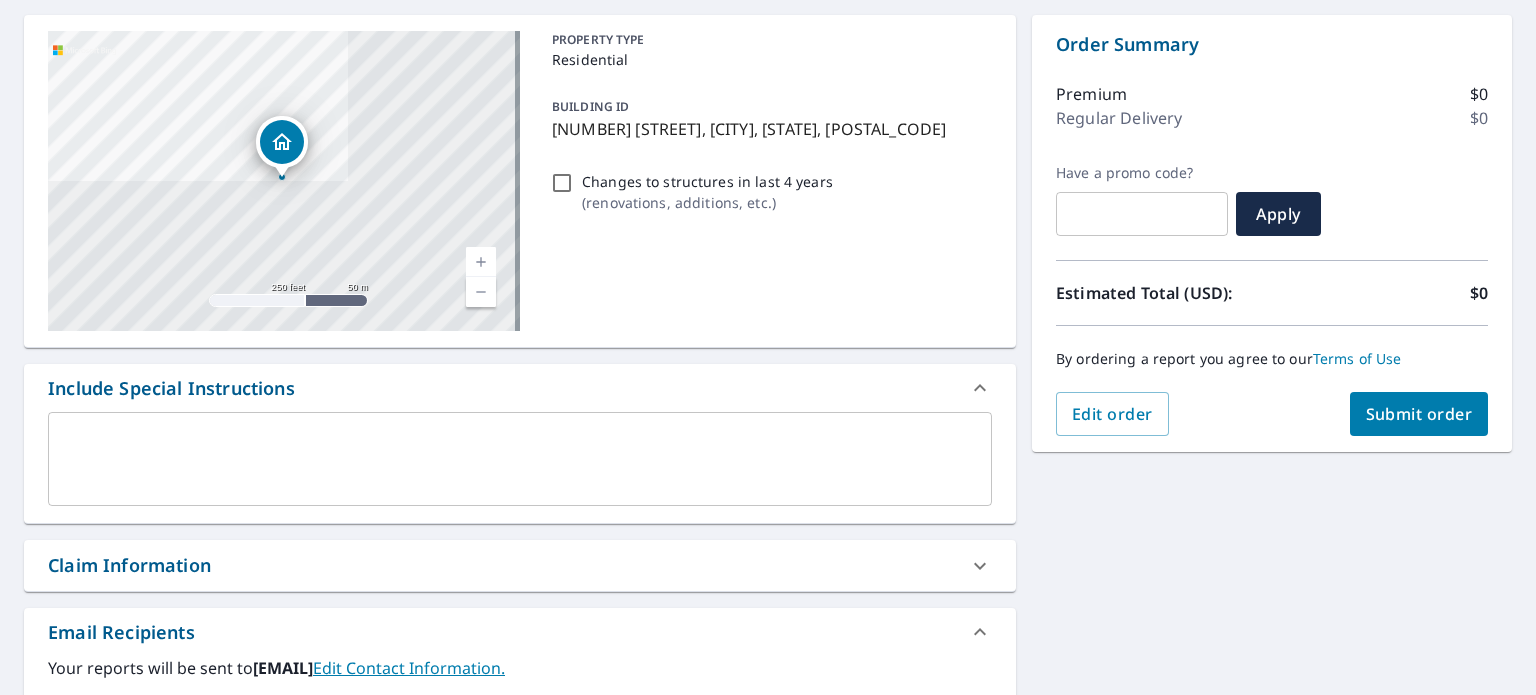 scroll, scrollTop: 300, scrollLeft: 0, axis: vertical 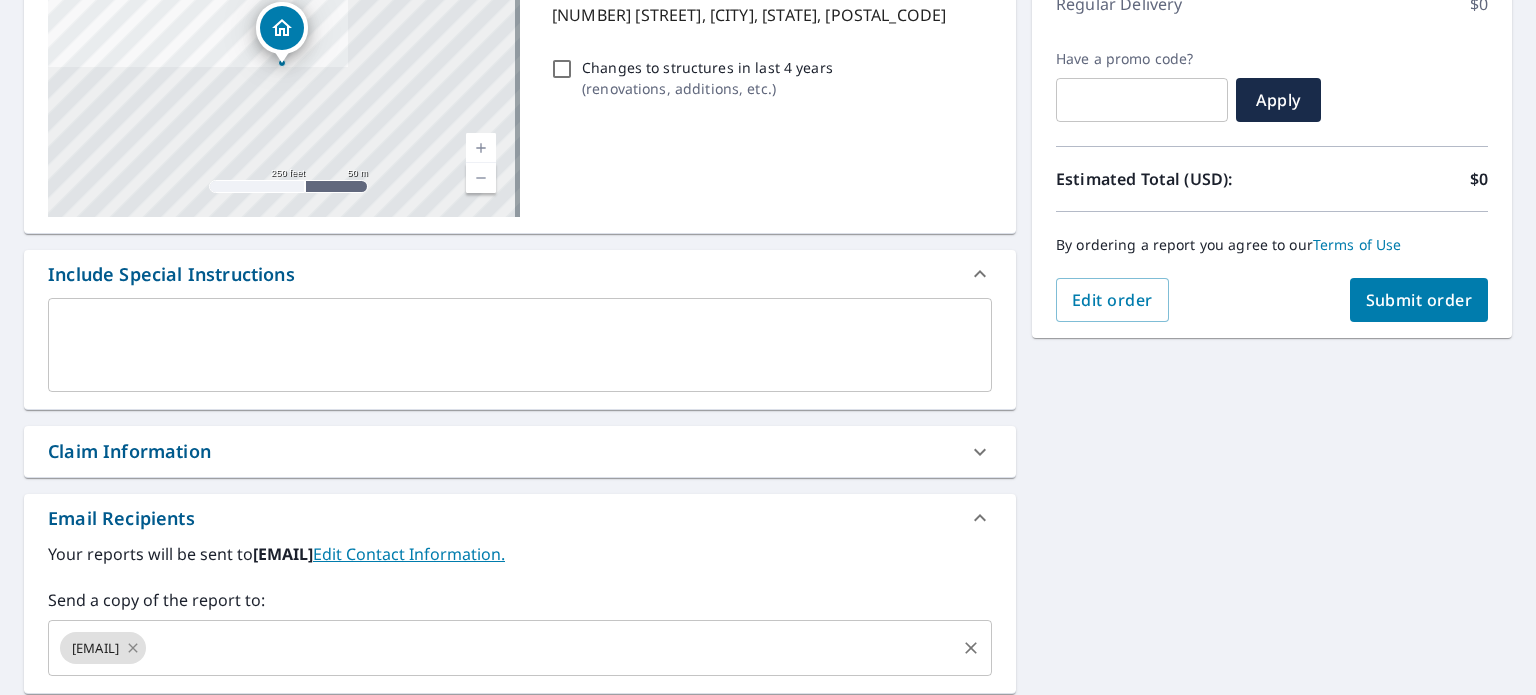 click 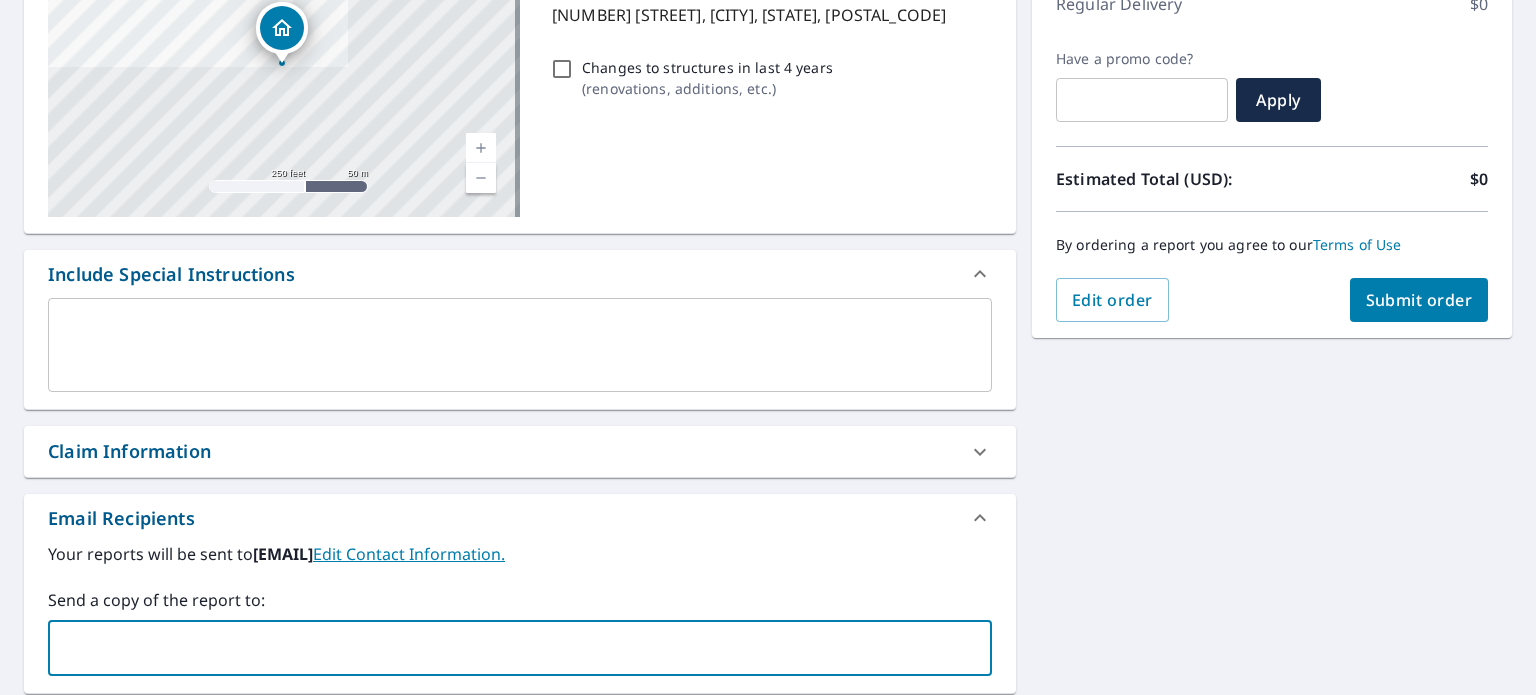 click at bounding box center (505, 648) 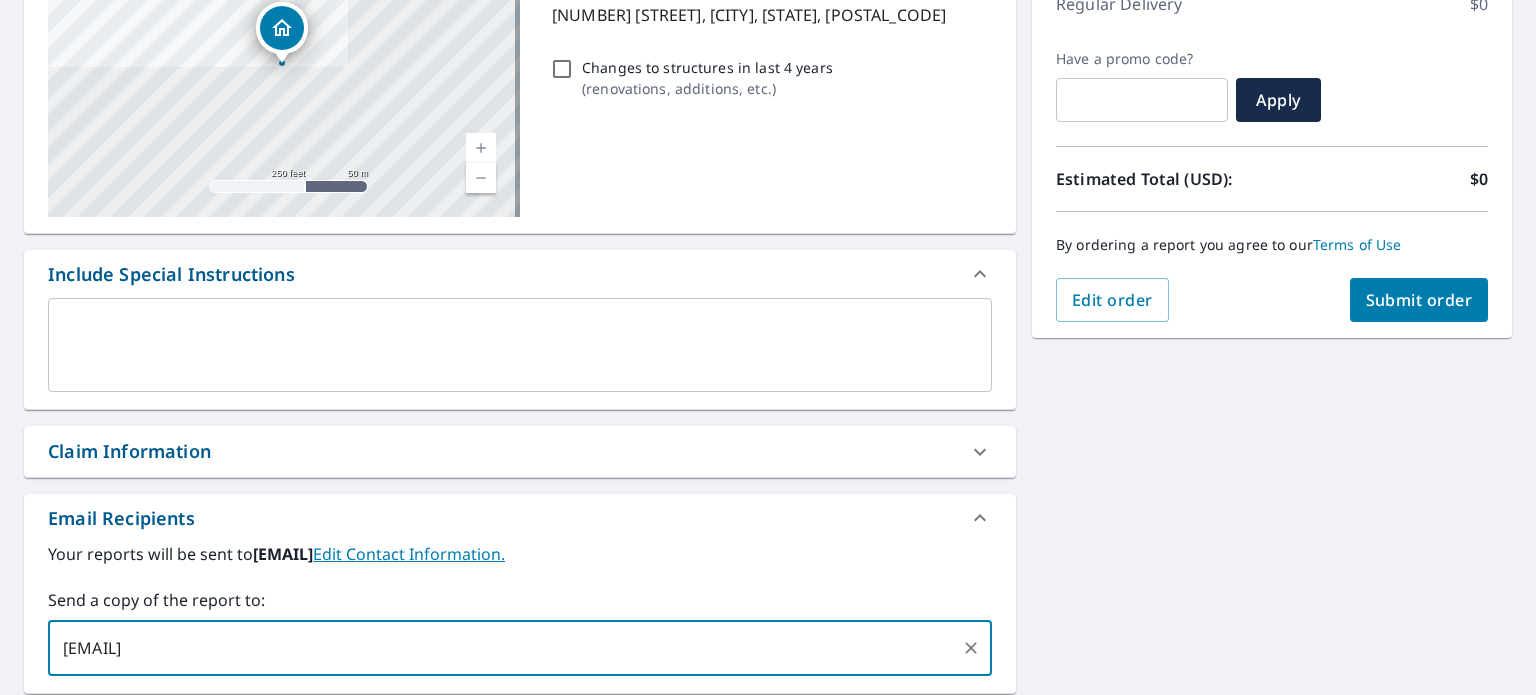 type on "Luis@patriotroofing.biz" 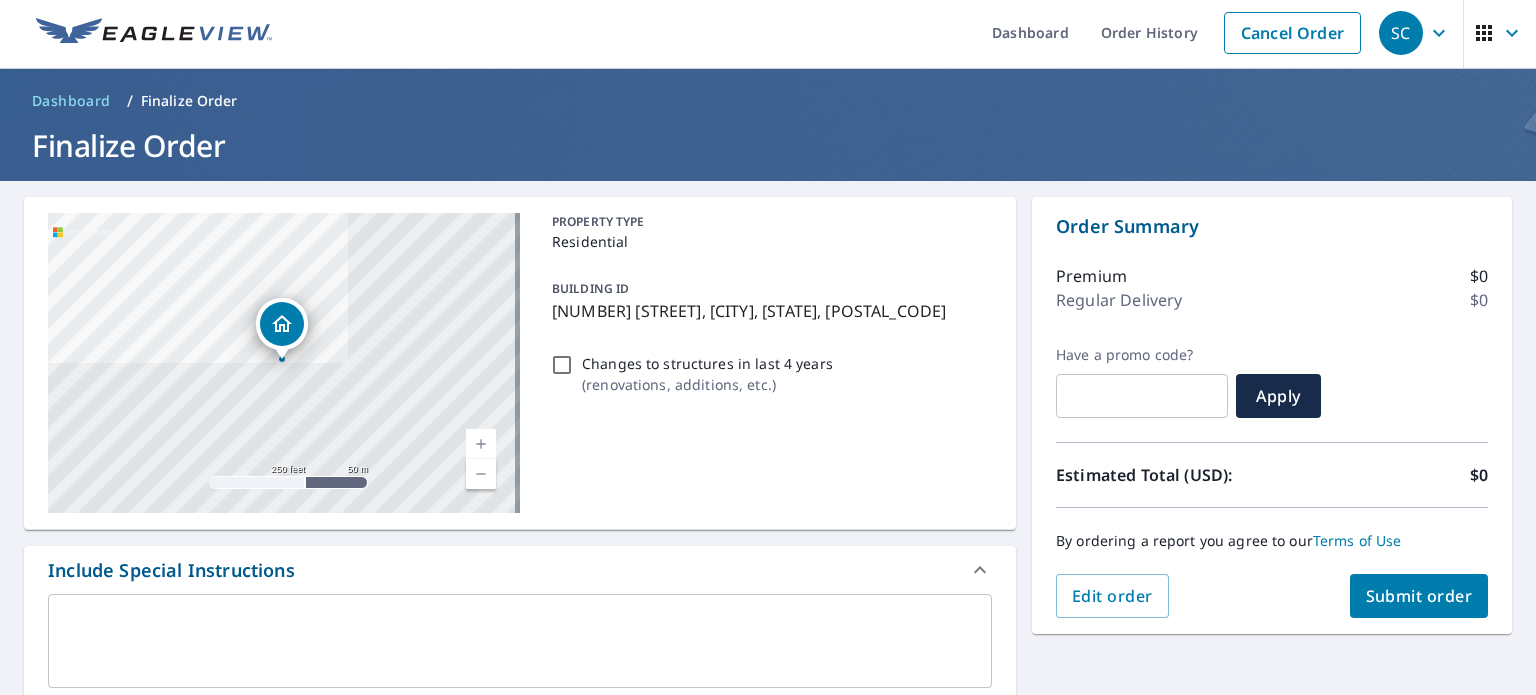 scroll, scrollTop: 0, scrollLeft: 0, axis: both 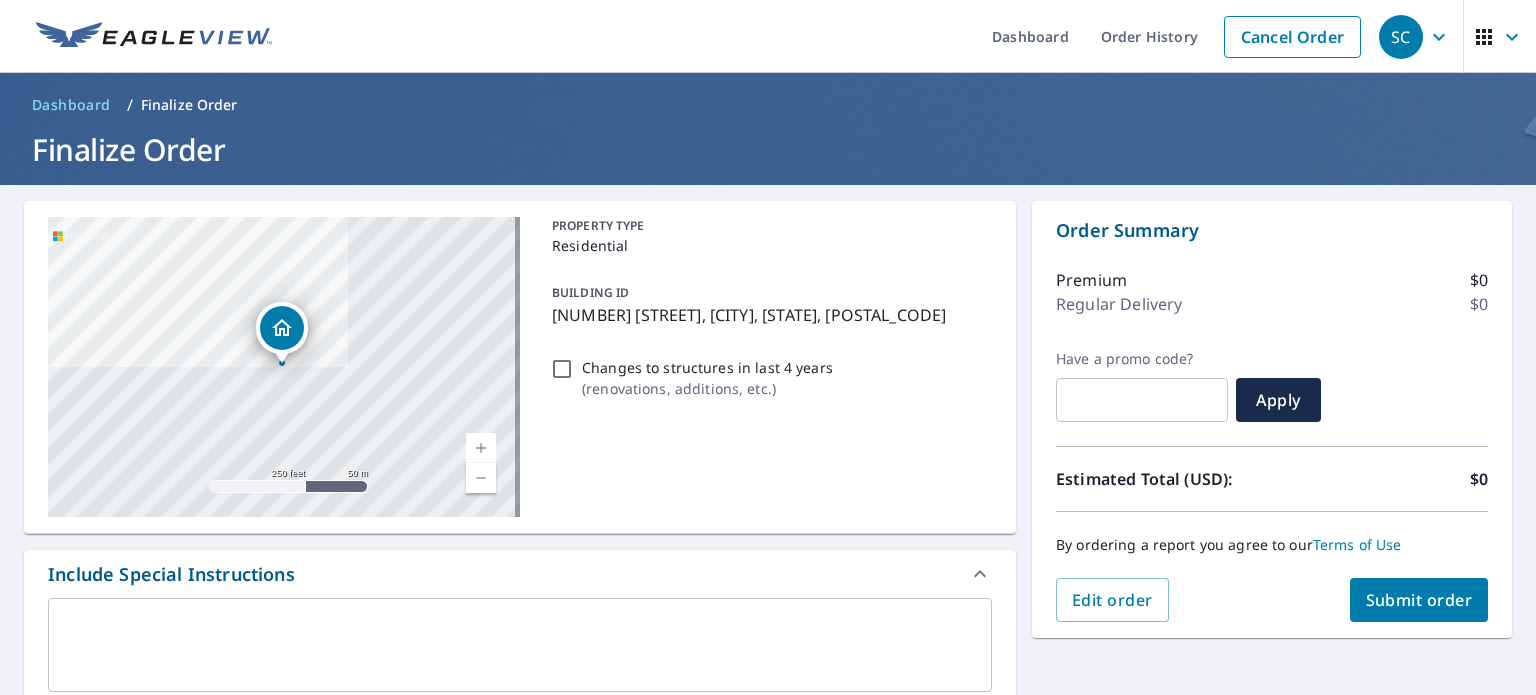 click on "Submit order" at bounding box center [1419, 600] 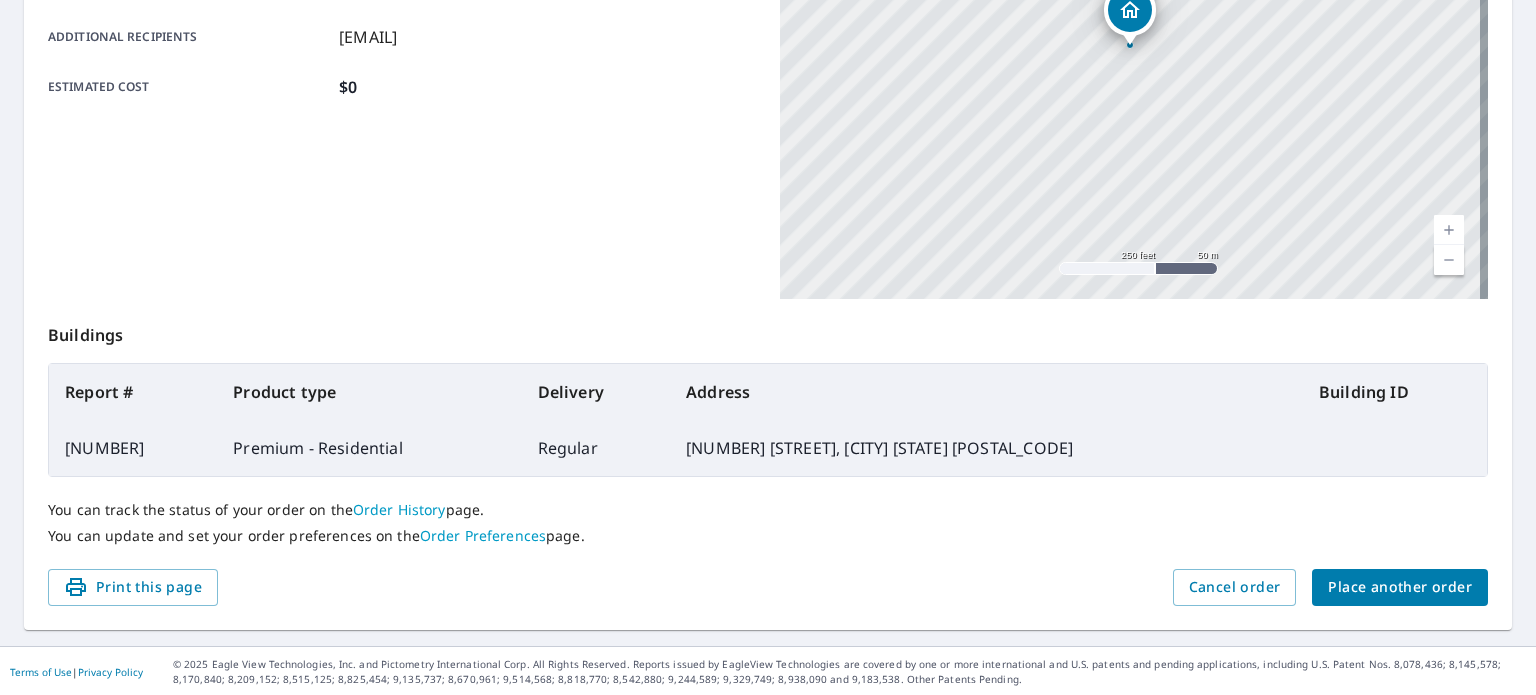 scroll, scrollTop: 380, scrollLeft: 0, axis: vertical 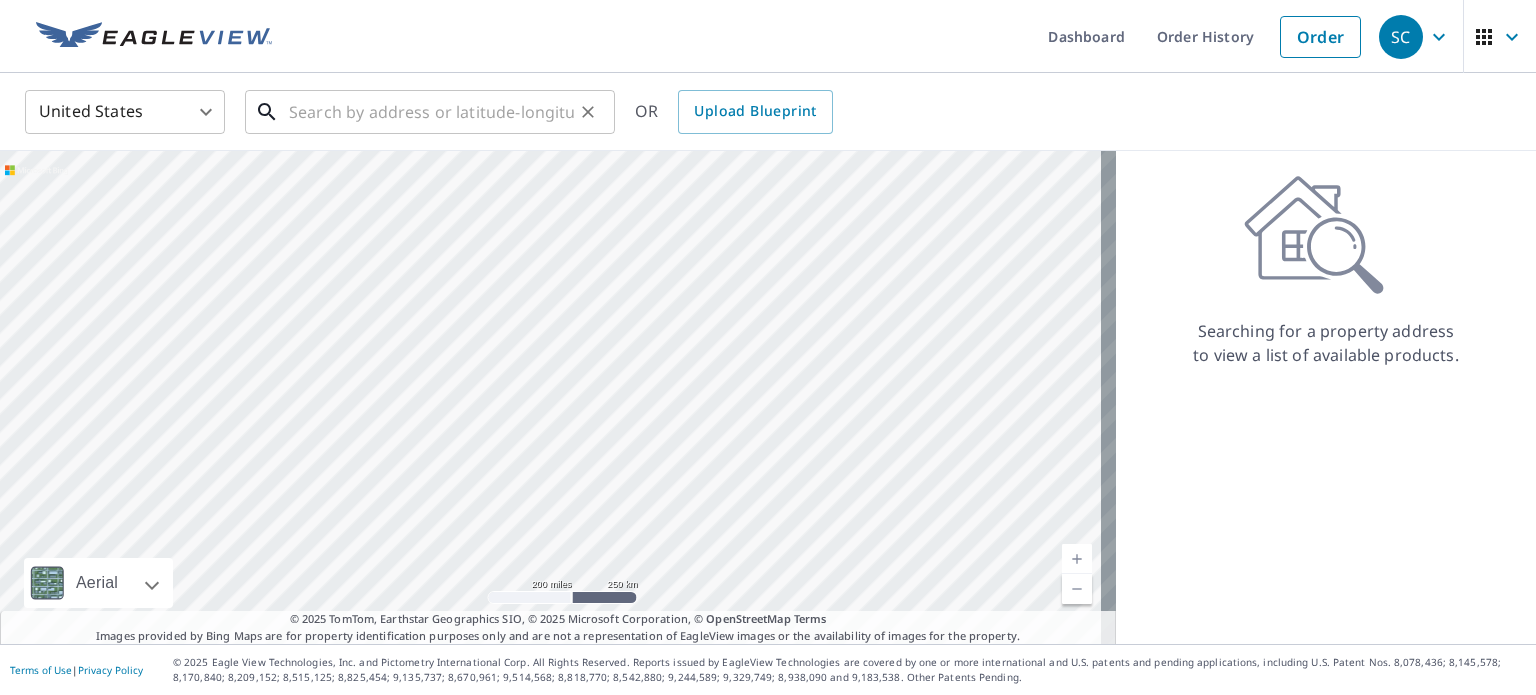click at bounding box center (431, 112) 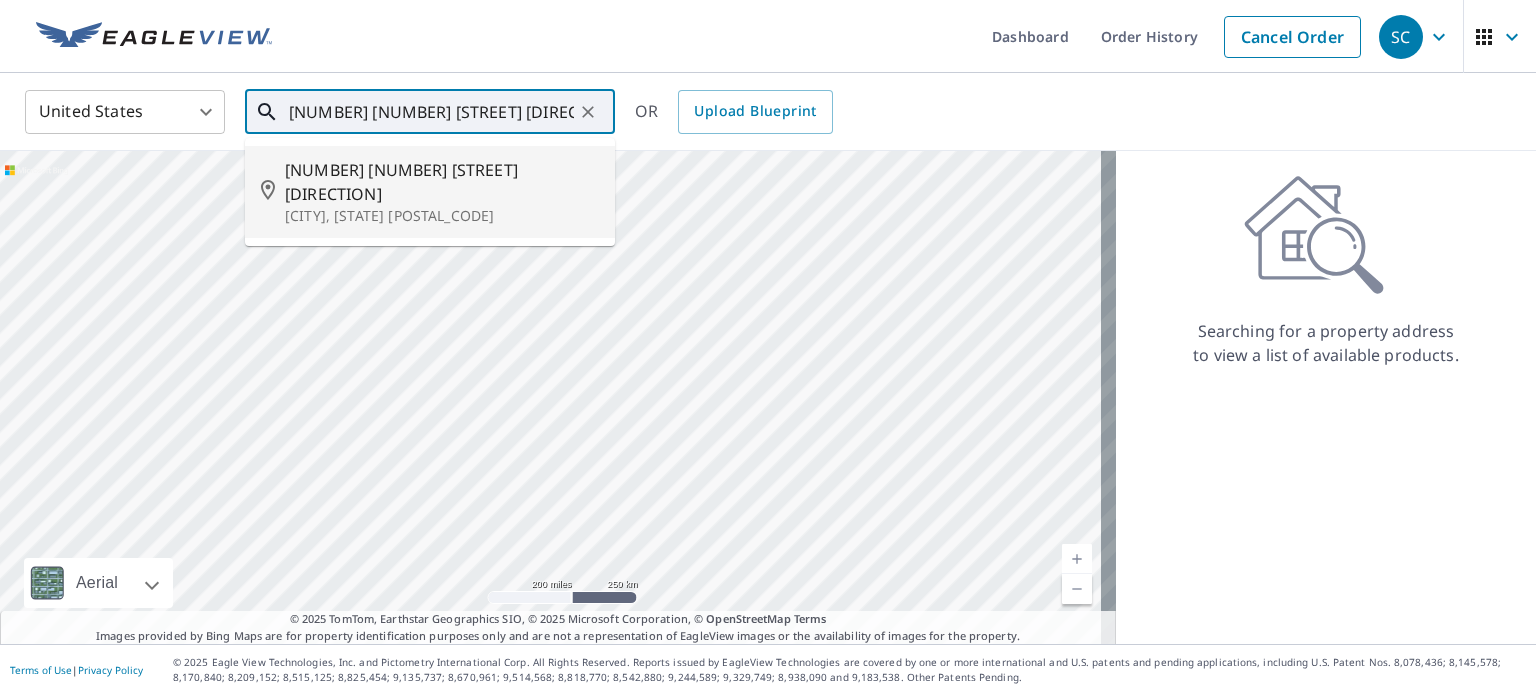 click on "[NUMBER] [NUMBER] [STREET] [DIRECTION]" at bounding box center [442, 182] 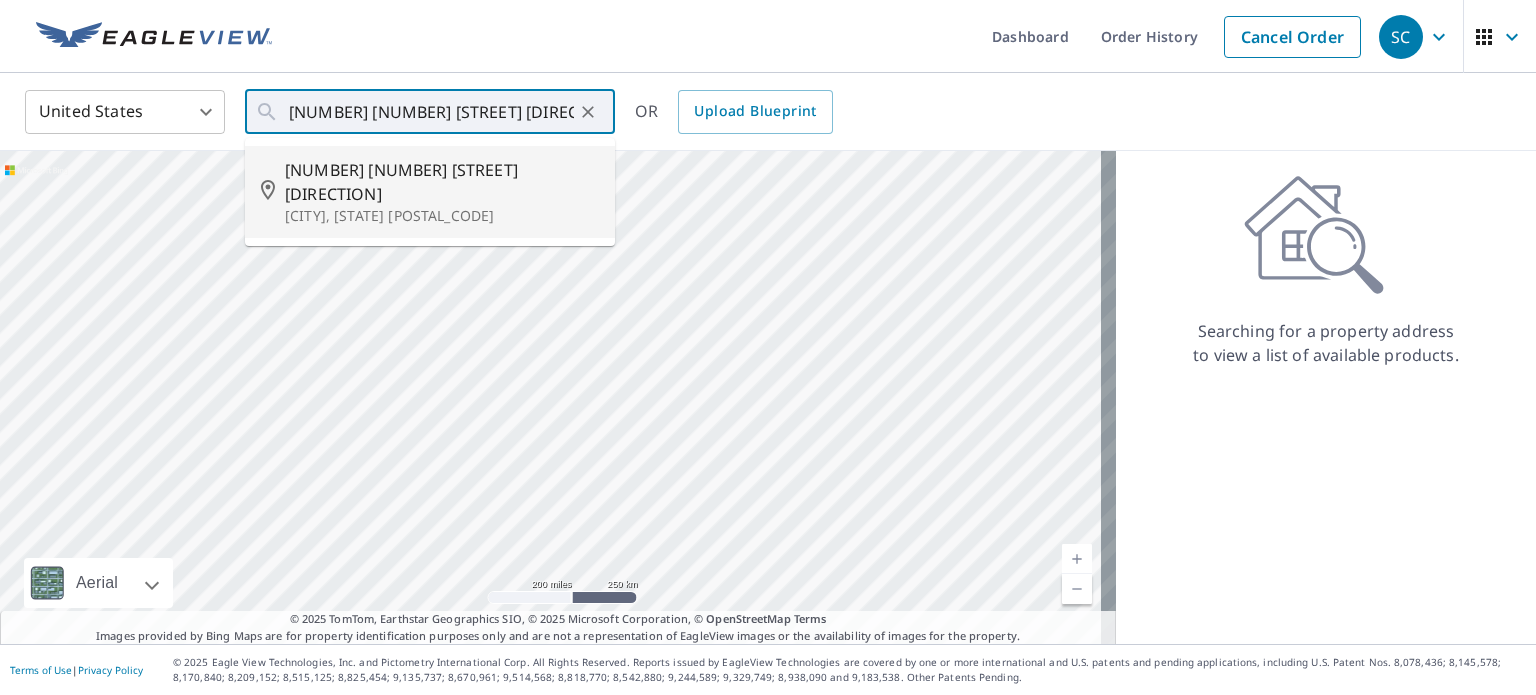 type on "[NUMBER] [NUMBER] [STREET] [DIRECTION] [CITY], [STATE] [POSTAL_CODE]" 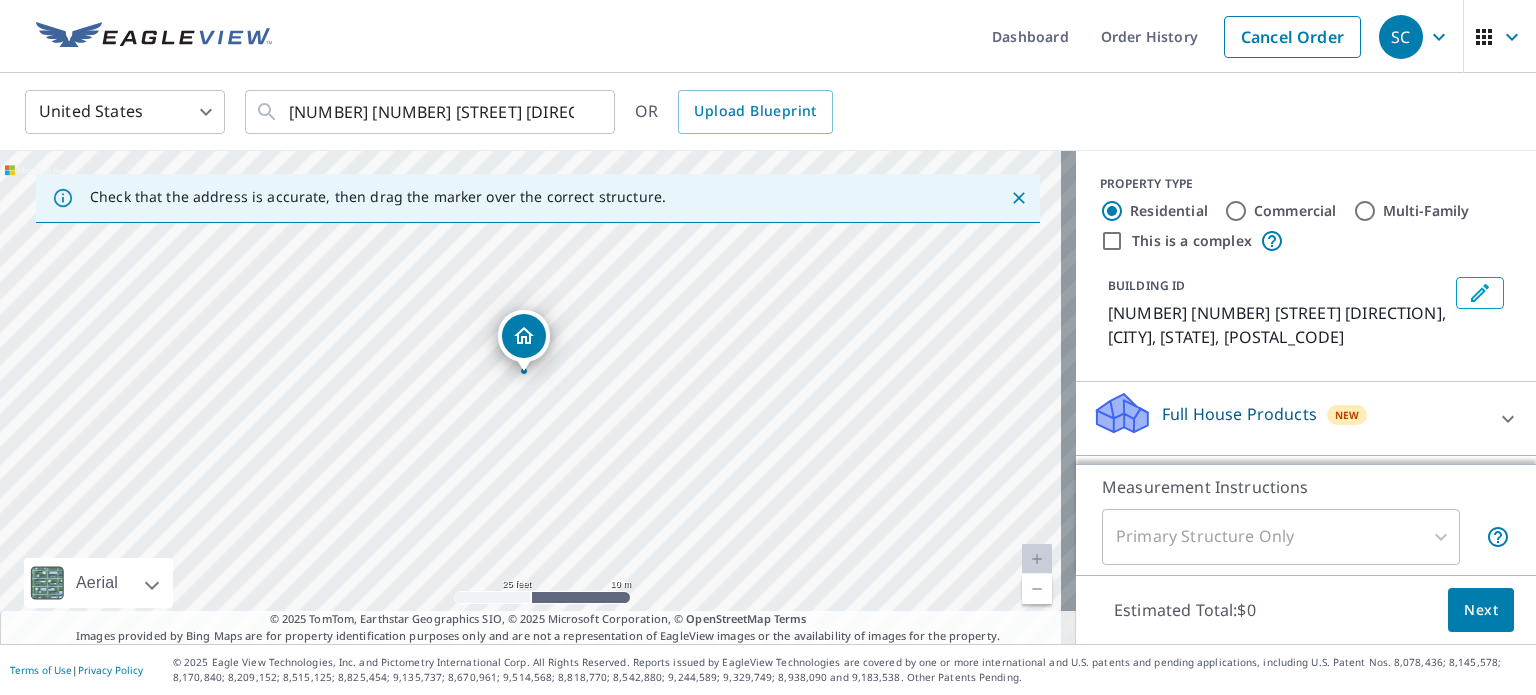 drag, startPoint x: 534, startPoint y: 352, endPoint x: 527, endPoint y: 329, distance: 24.04163 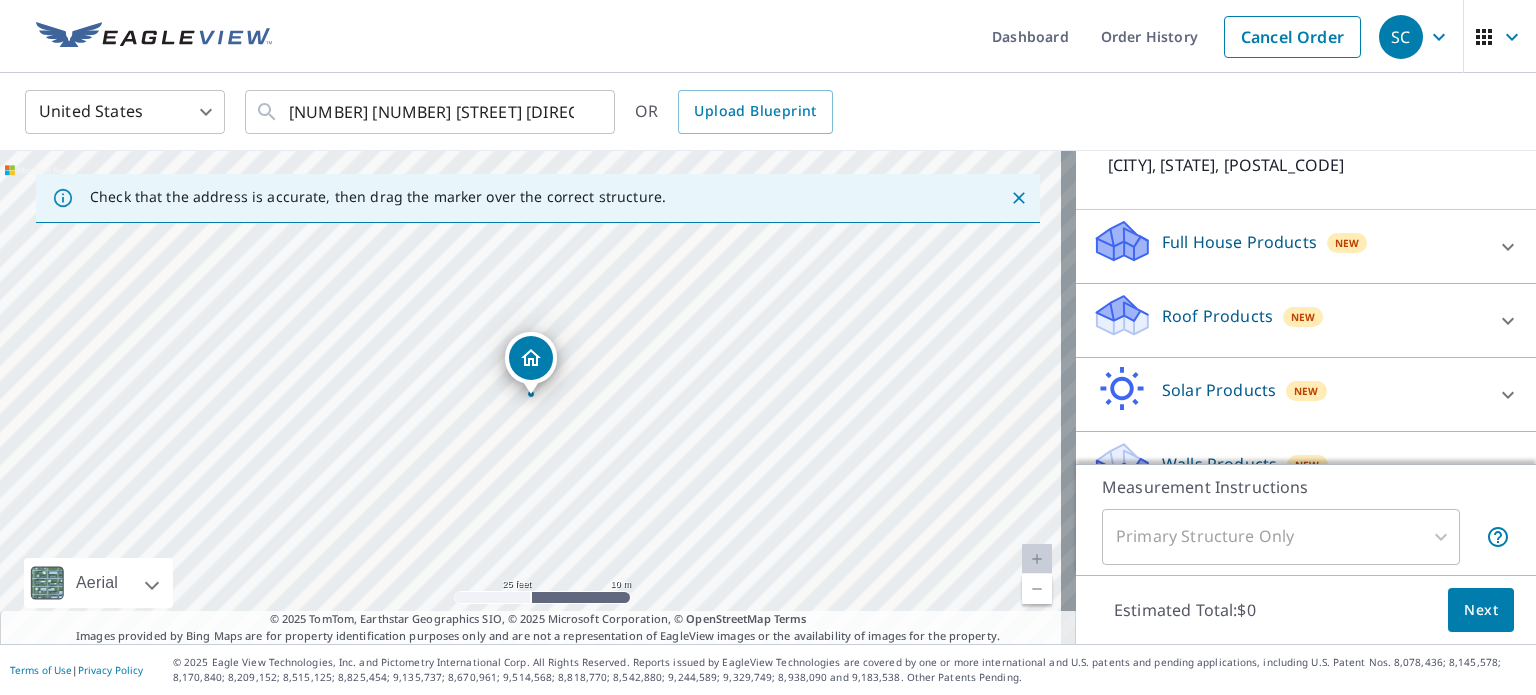 scroll, scrollTop: 188, scrollLeft: 0, axis: vertical 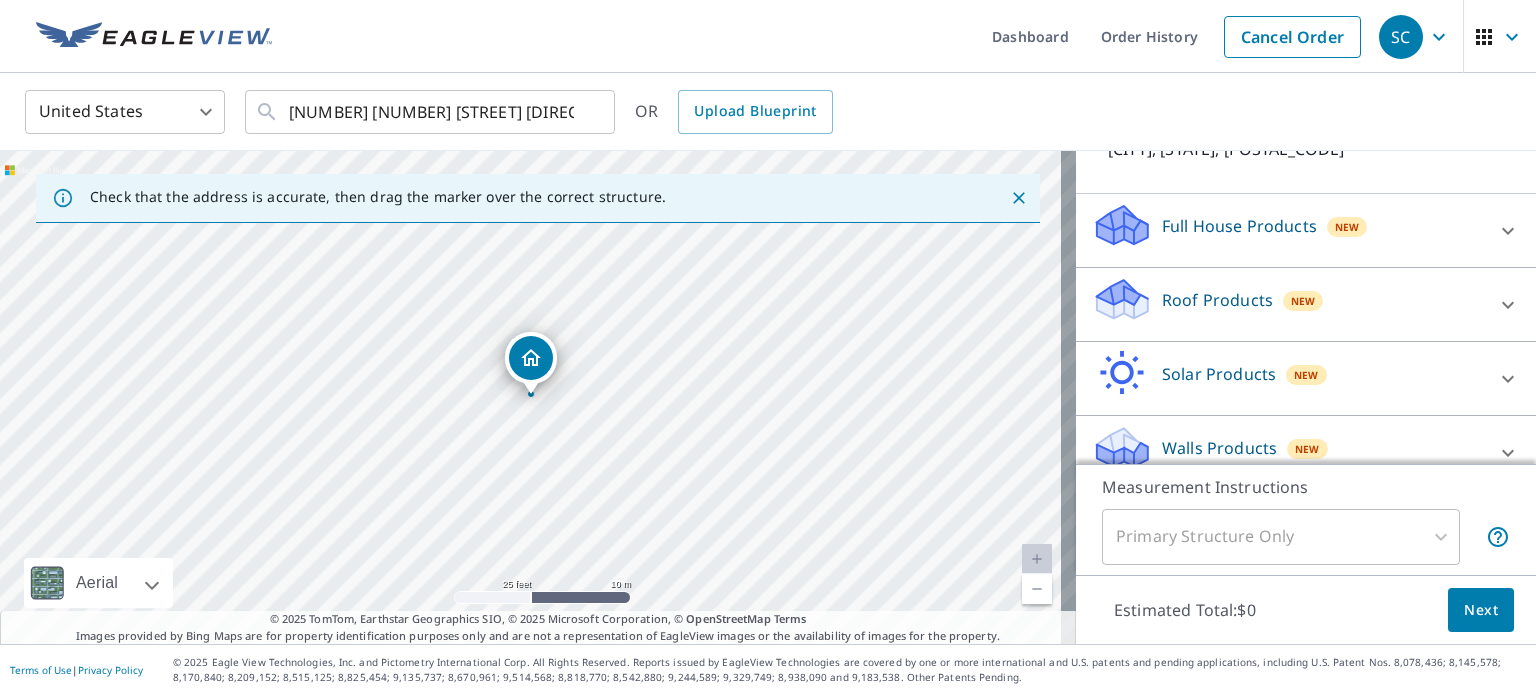 click on "Roof Products" at bounding box center [1217, 300] 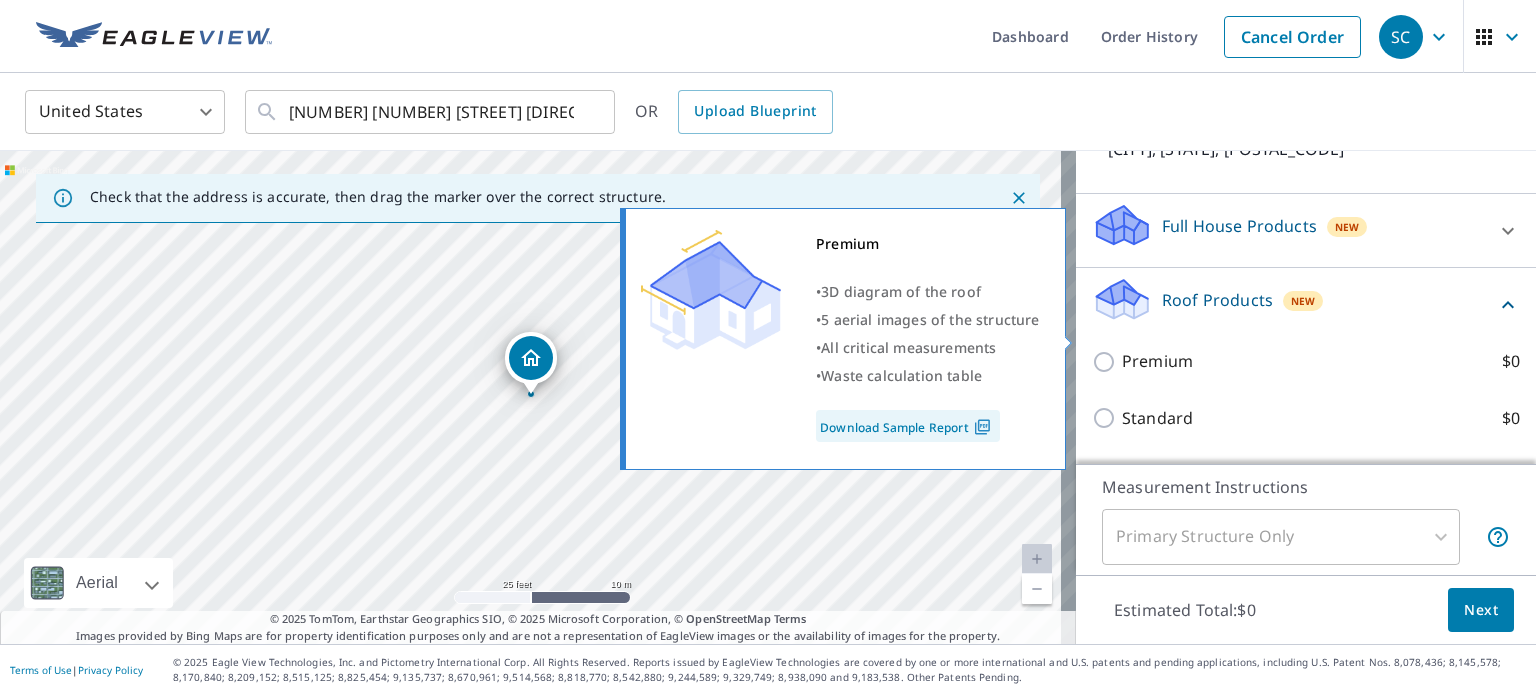 click on "Premium $0" at bounding box center [1321, 361] 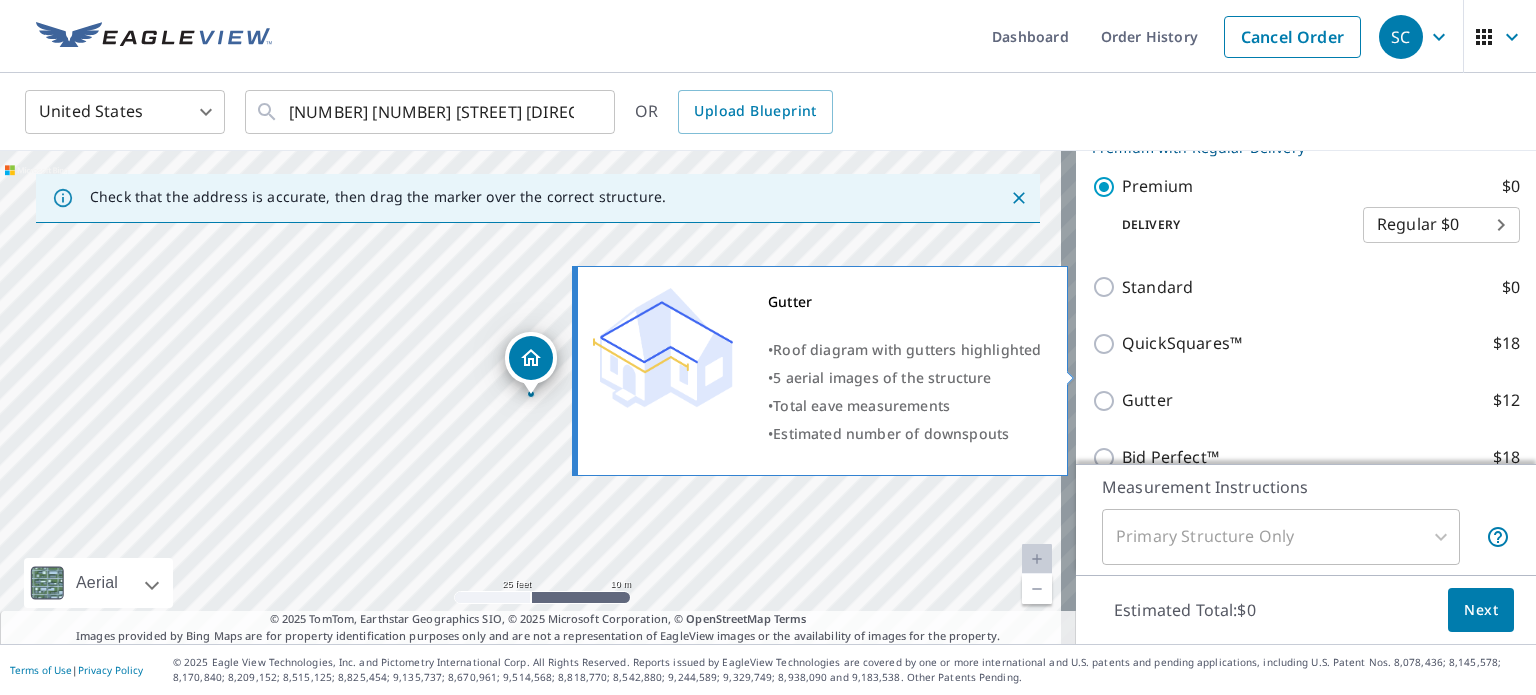 scroll, scrollTop: 388, scrollLeft: 0, axis: vertical 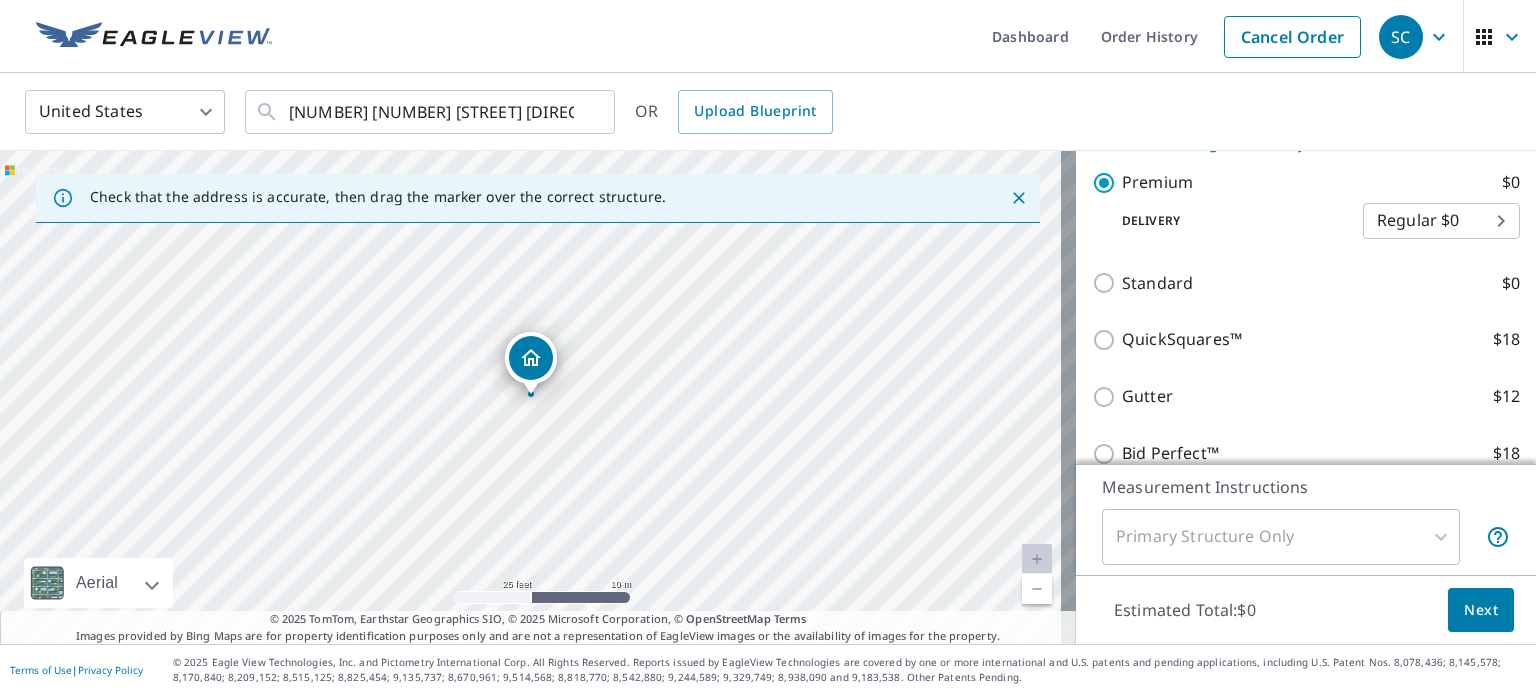 click on "Primary Structure Only" at bounding box center (1281, 537) 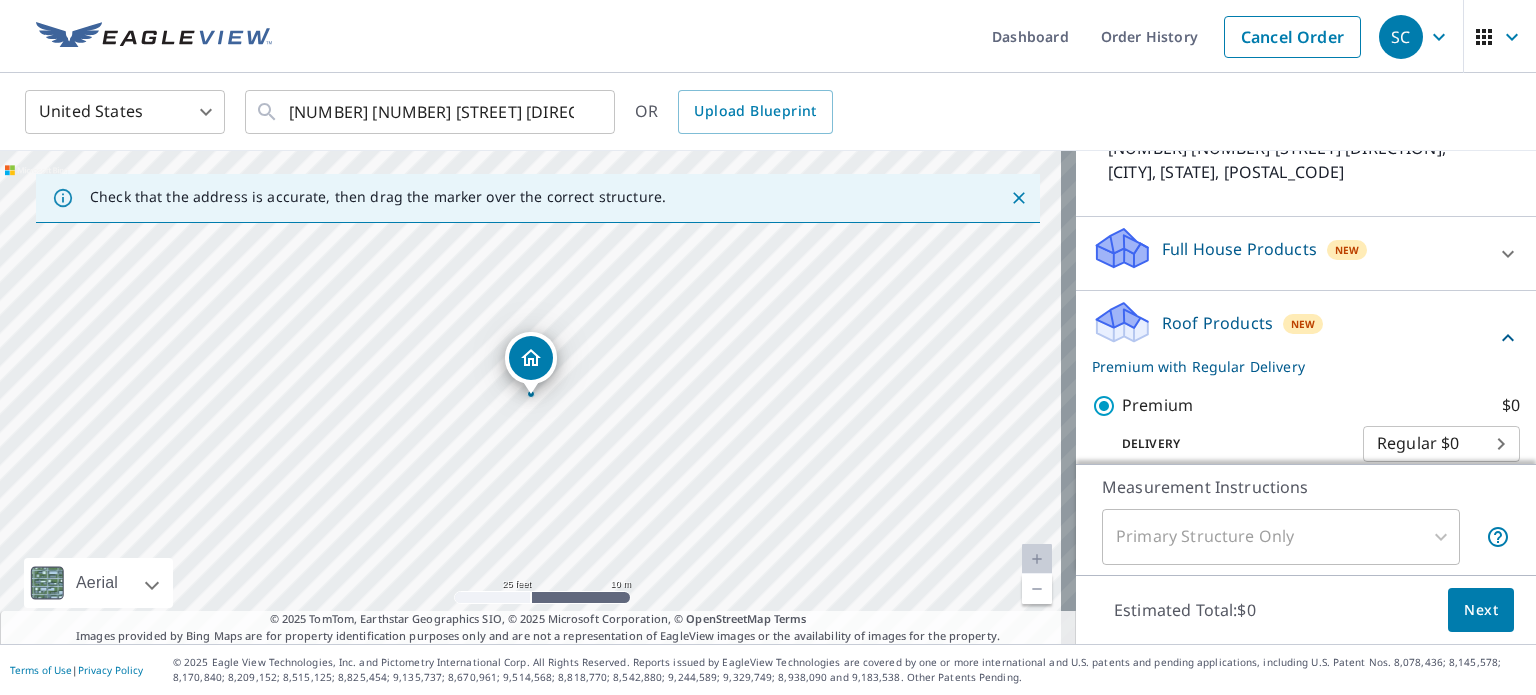 scroll, scrollTop: 200, scrollLeft: 0, axis: vertical 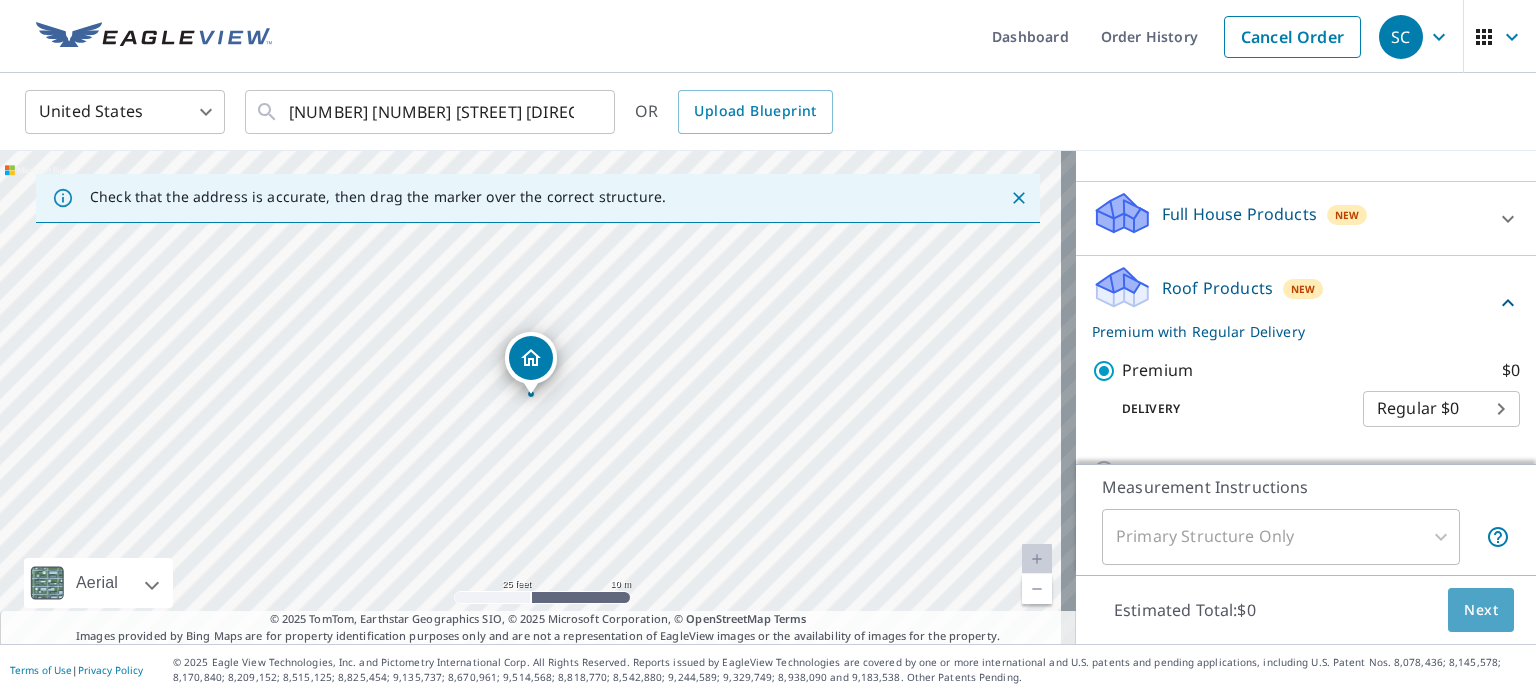 click on "Next" at bounding box center (1481, 610) 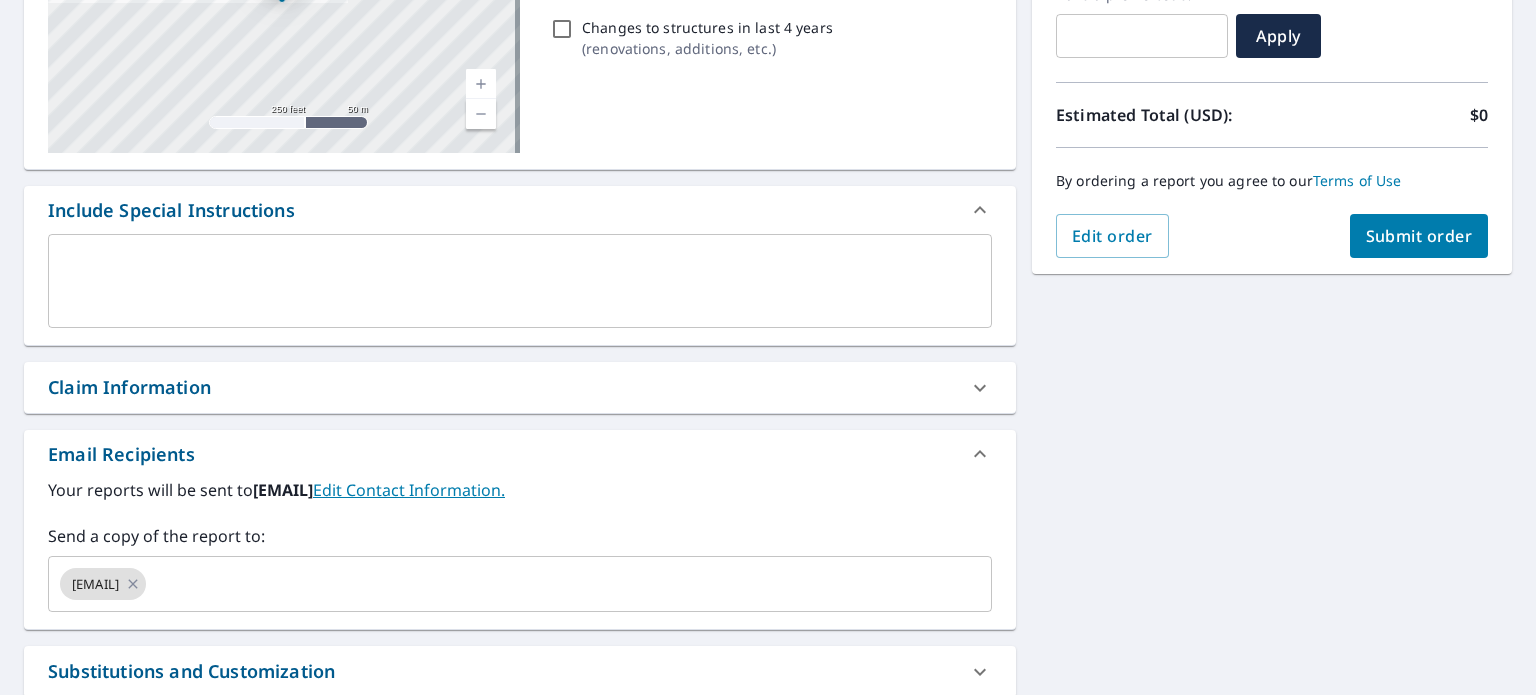 scroll, scrollTop: 400, scrollLeft: 0, axis: vertical 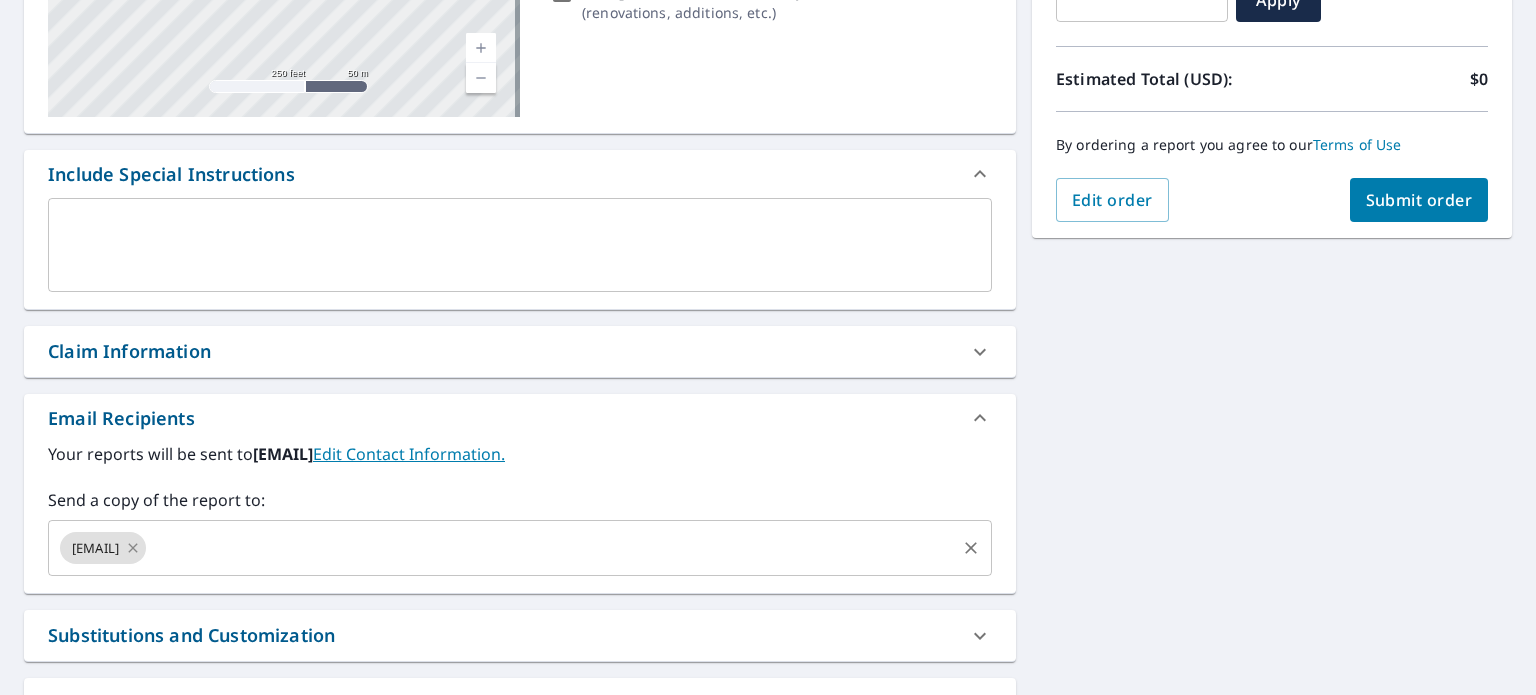 click 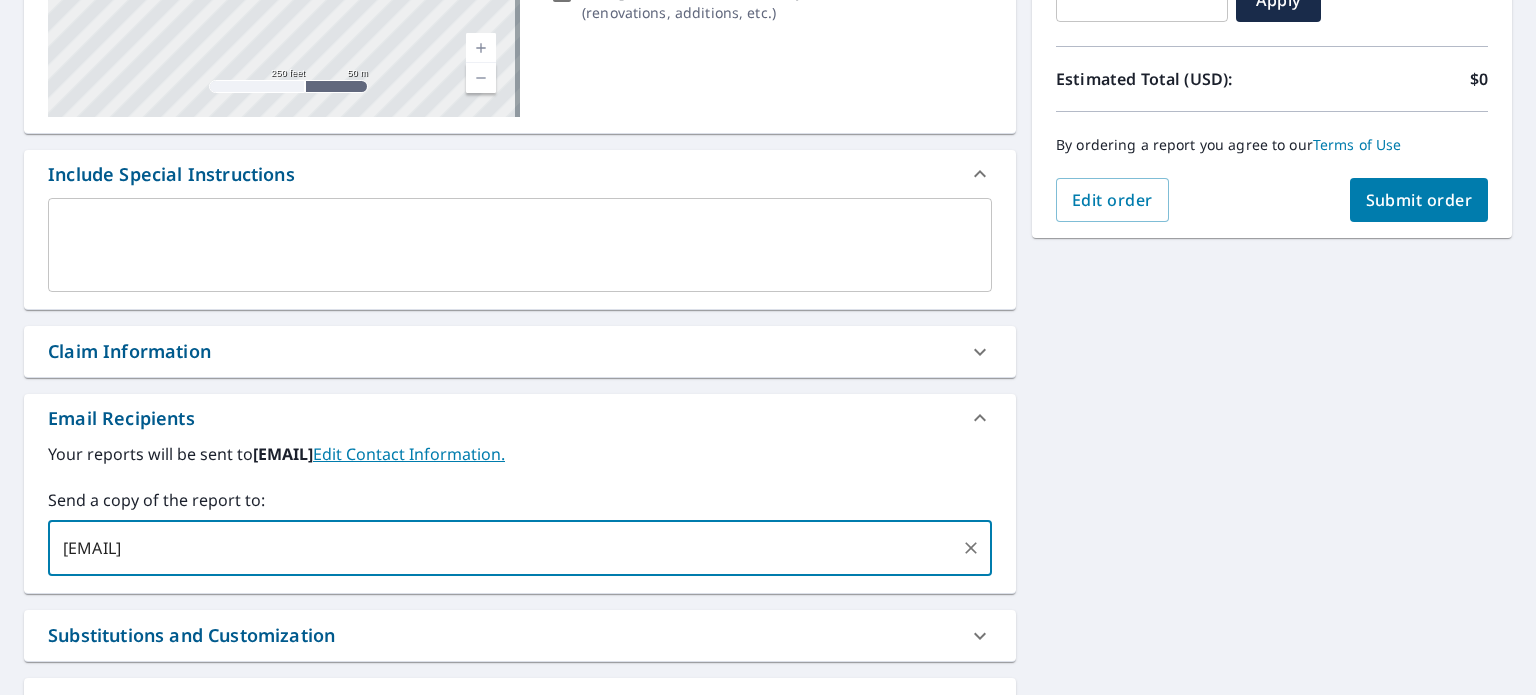 type on "Luis@patriotroofing.biz" 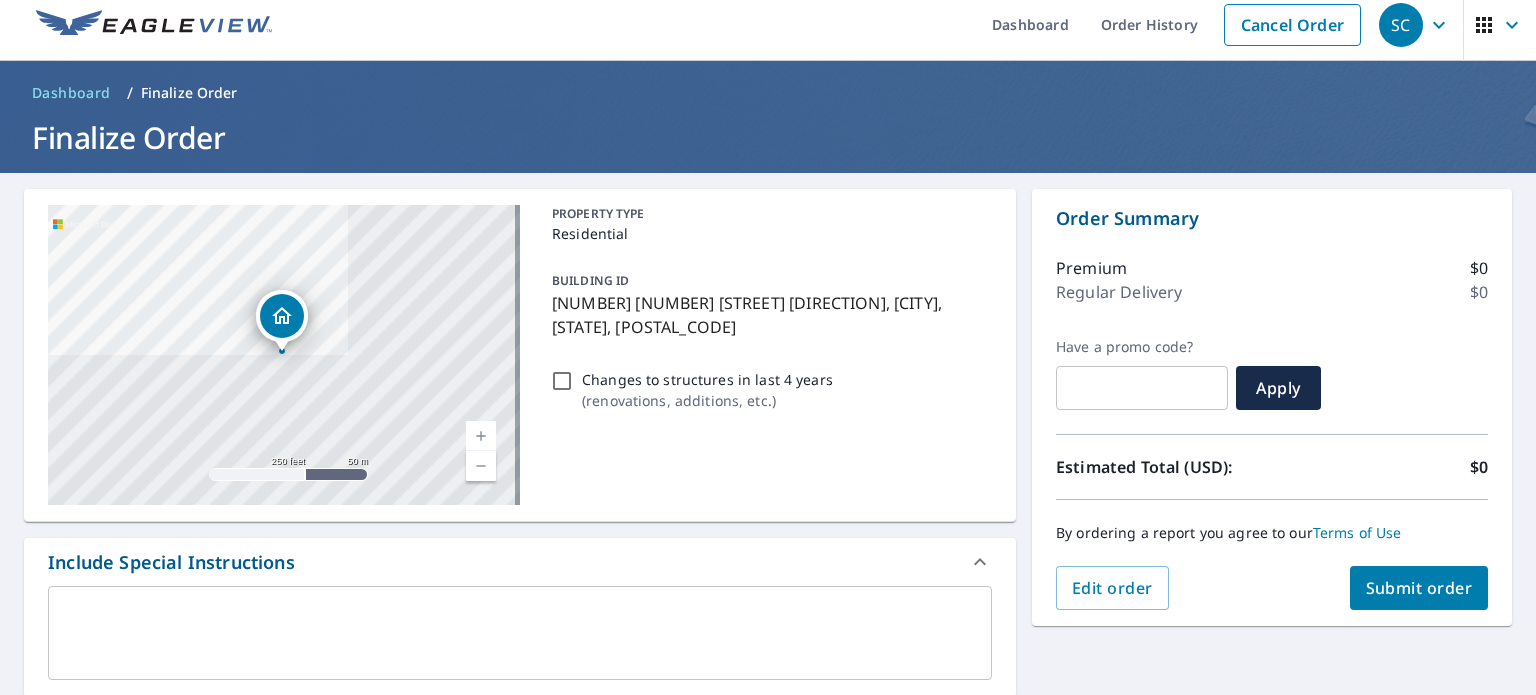 scroll, scrollTop: 0, scrollLeft: 0, axis: both 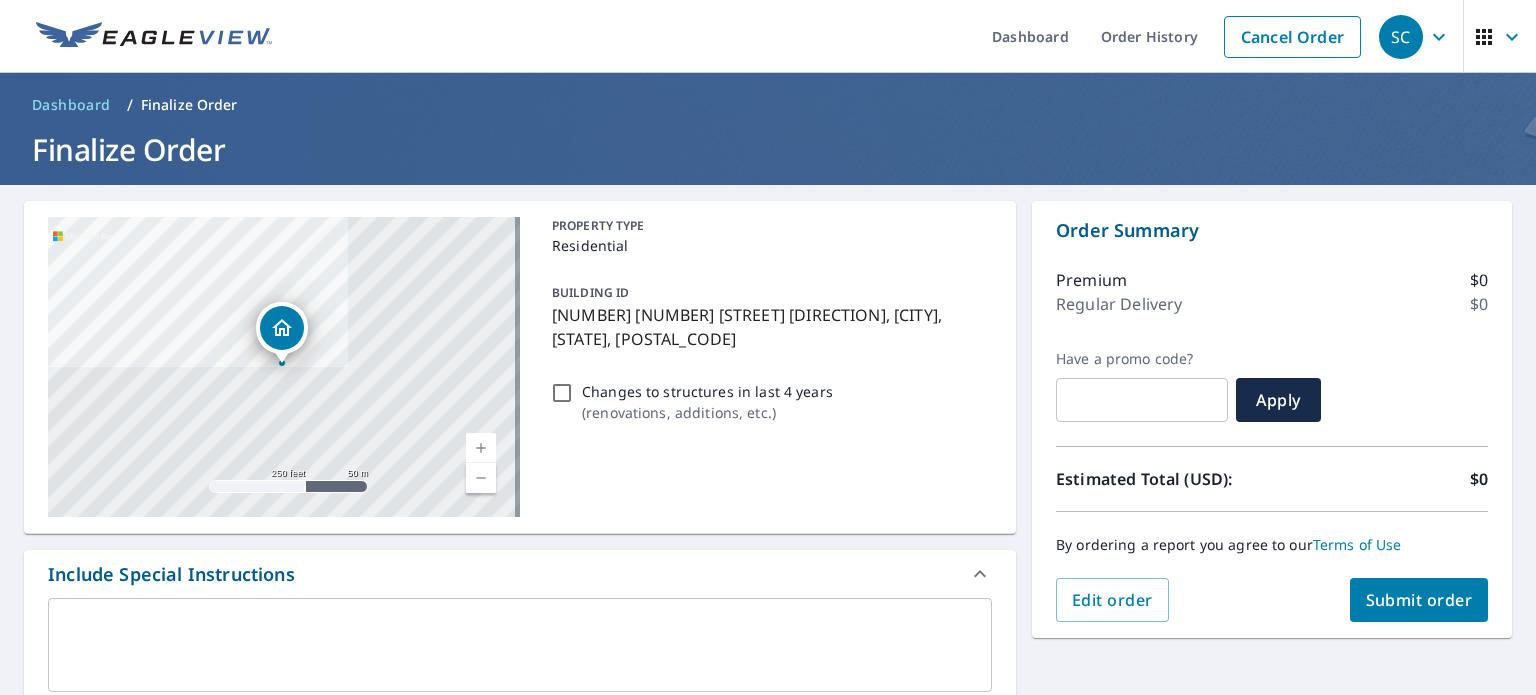 click on "Submit order" at bounding box center [1419, 600] 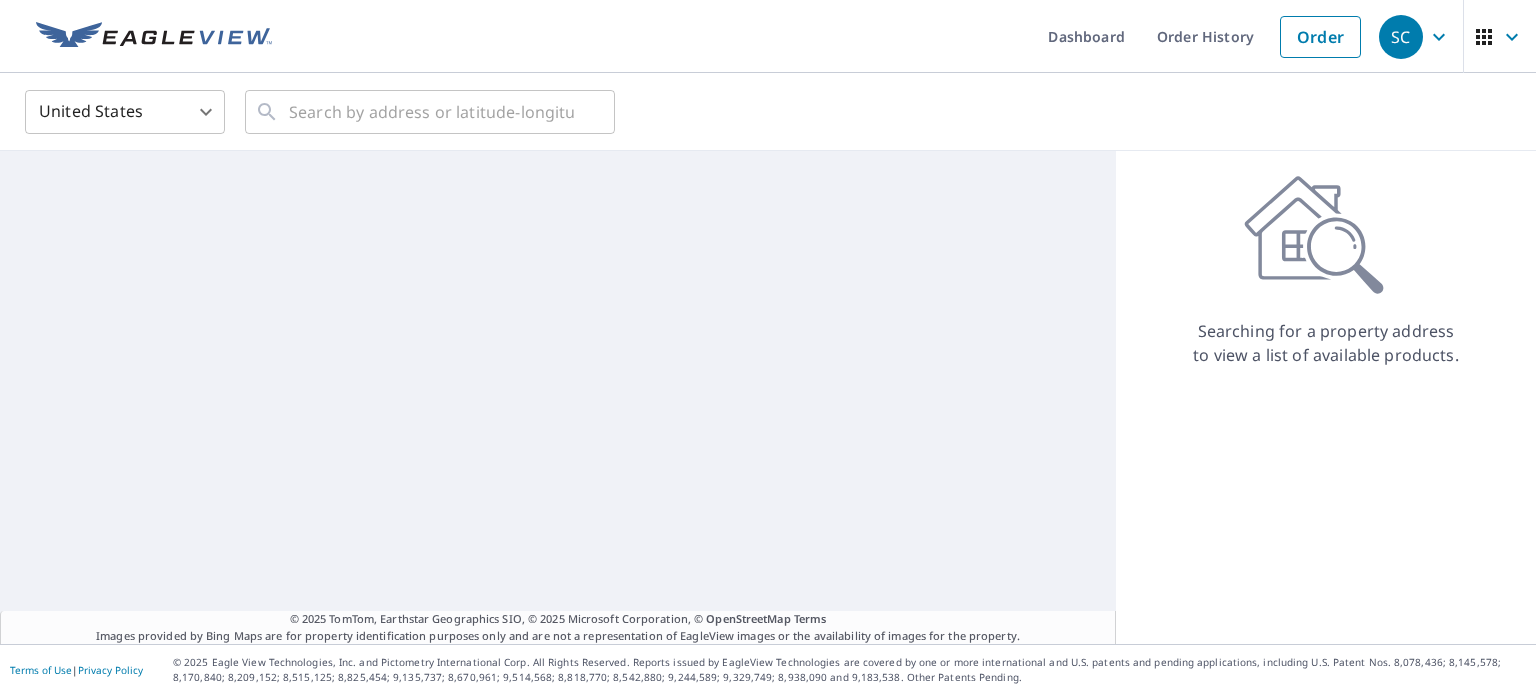 scroll, scrollTop: 0, scrollLeft: 0, axis: both 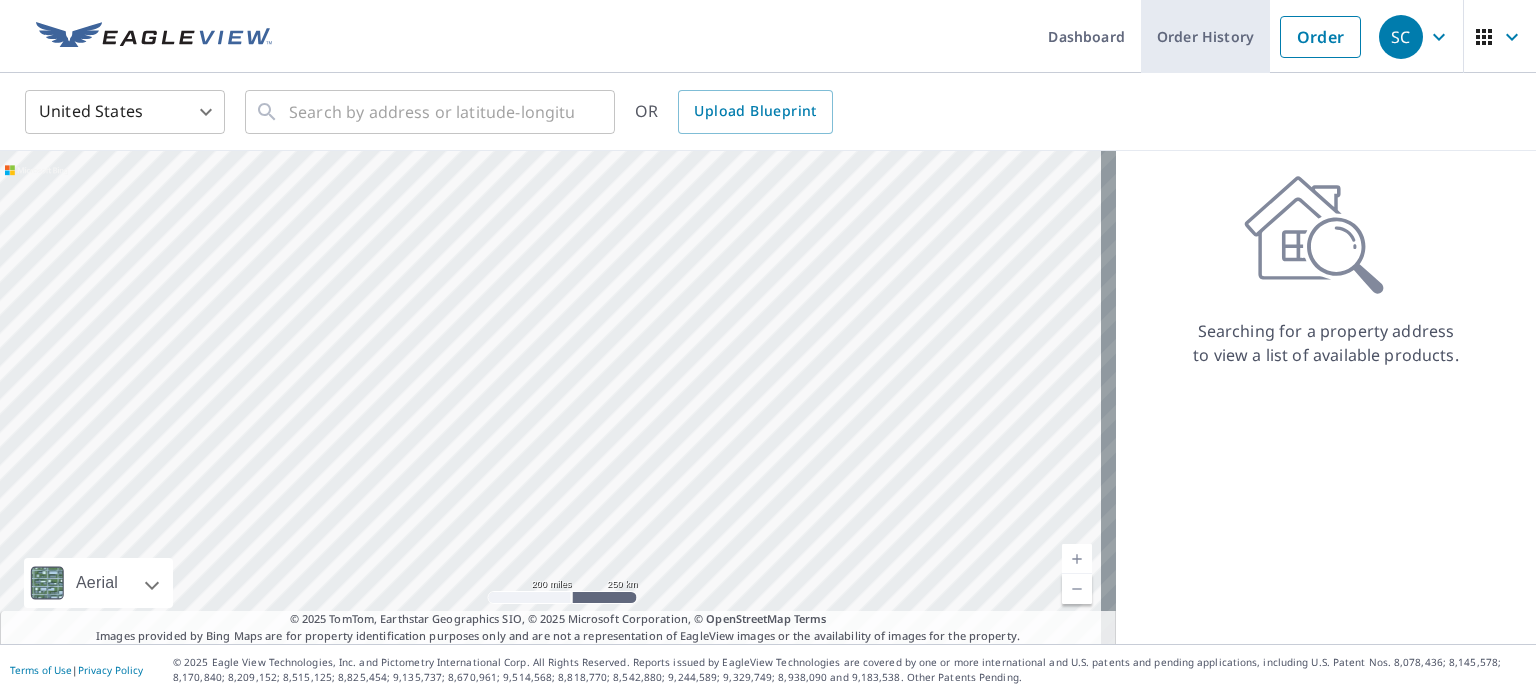 click on "Order History" at bounding box center (1205, 36) 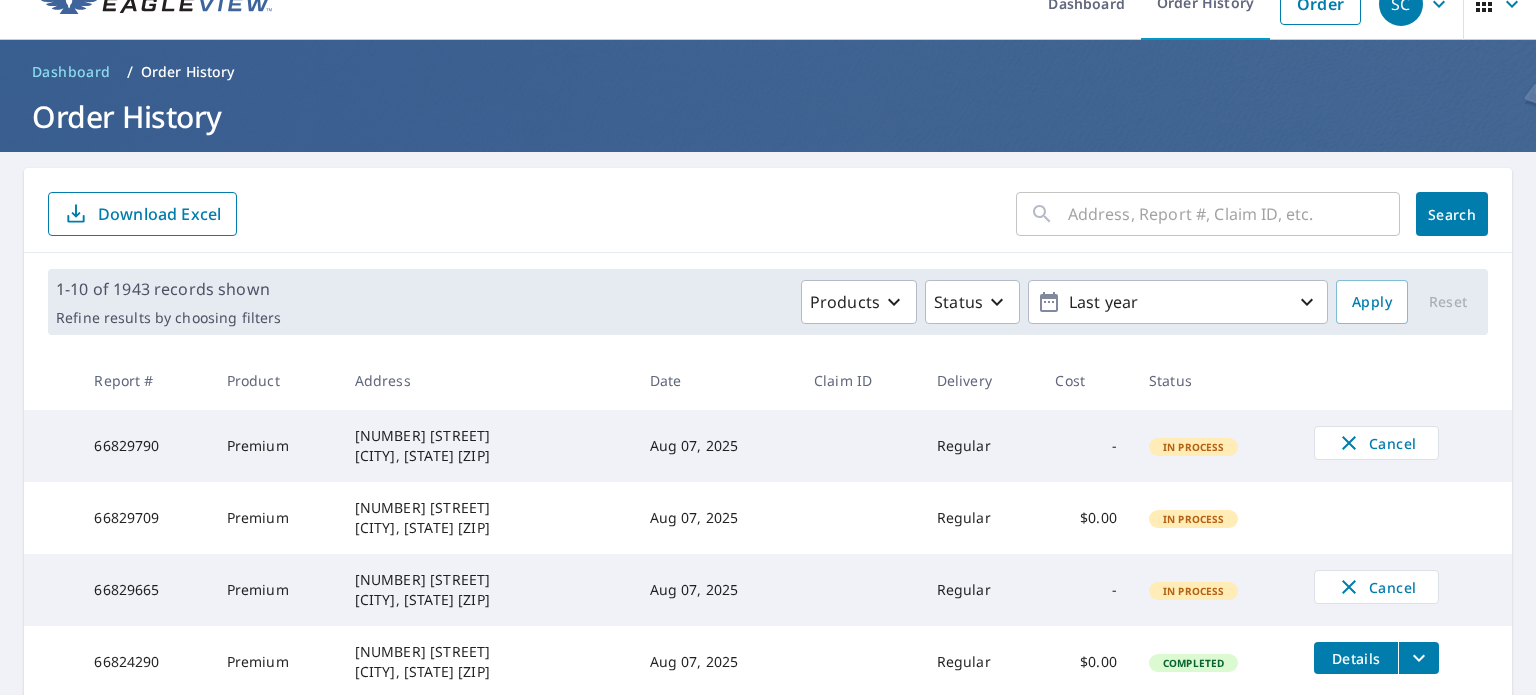 scroll, scrollTop: 0, scrollLeft: 0, axis: both 